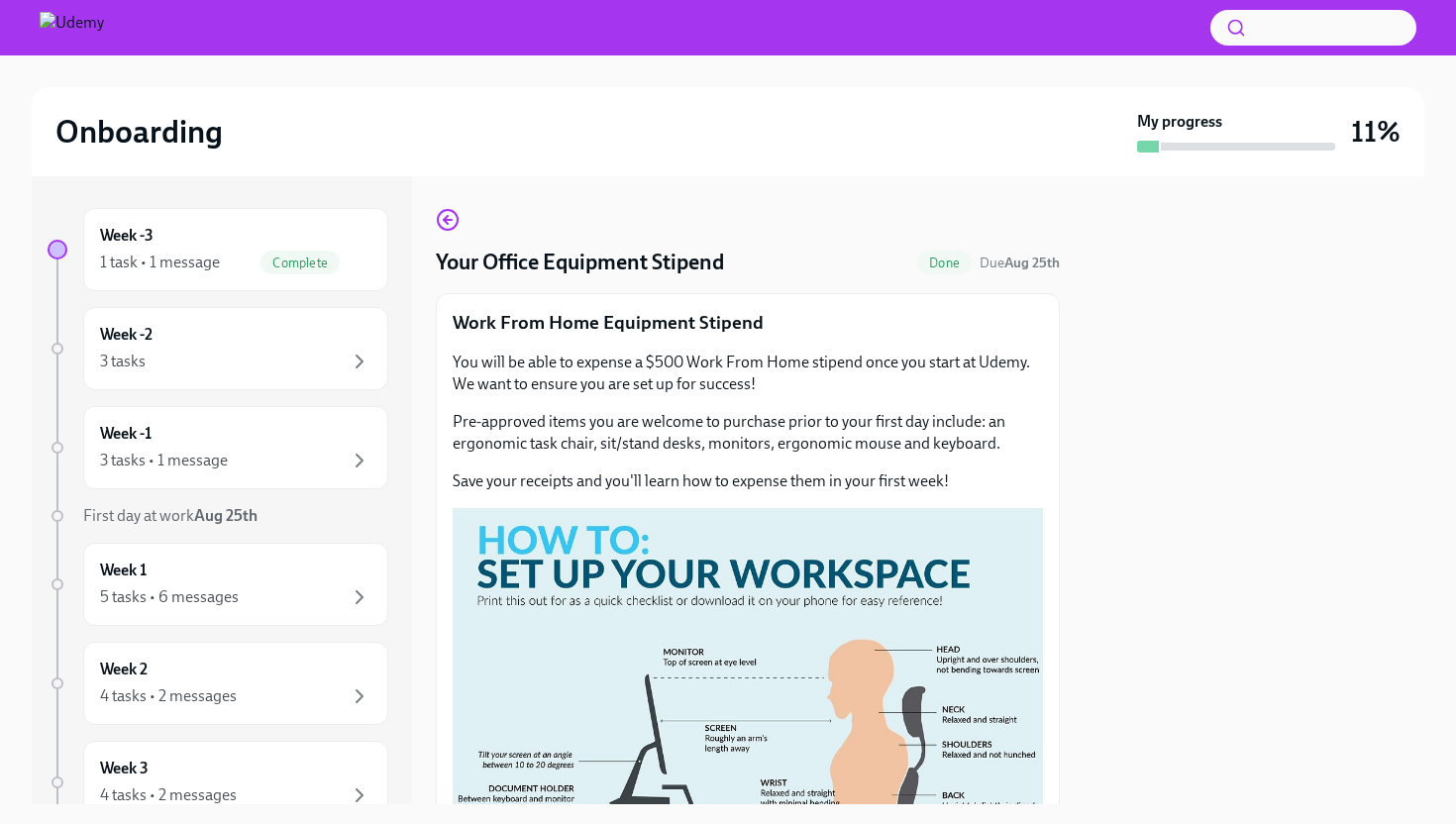 scroll, scrollTop: 0, scrollLeft: 0, axis: both 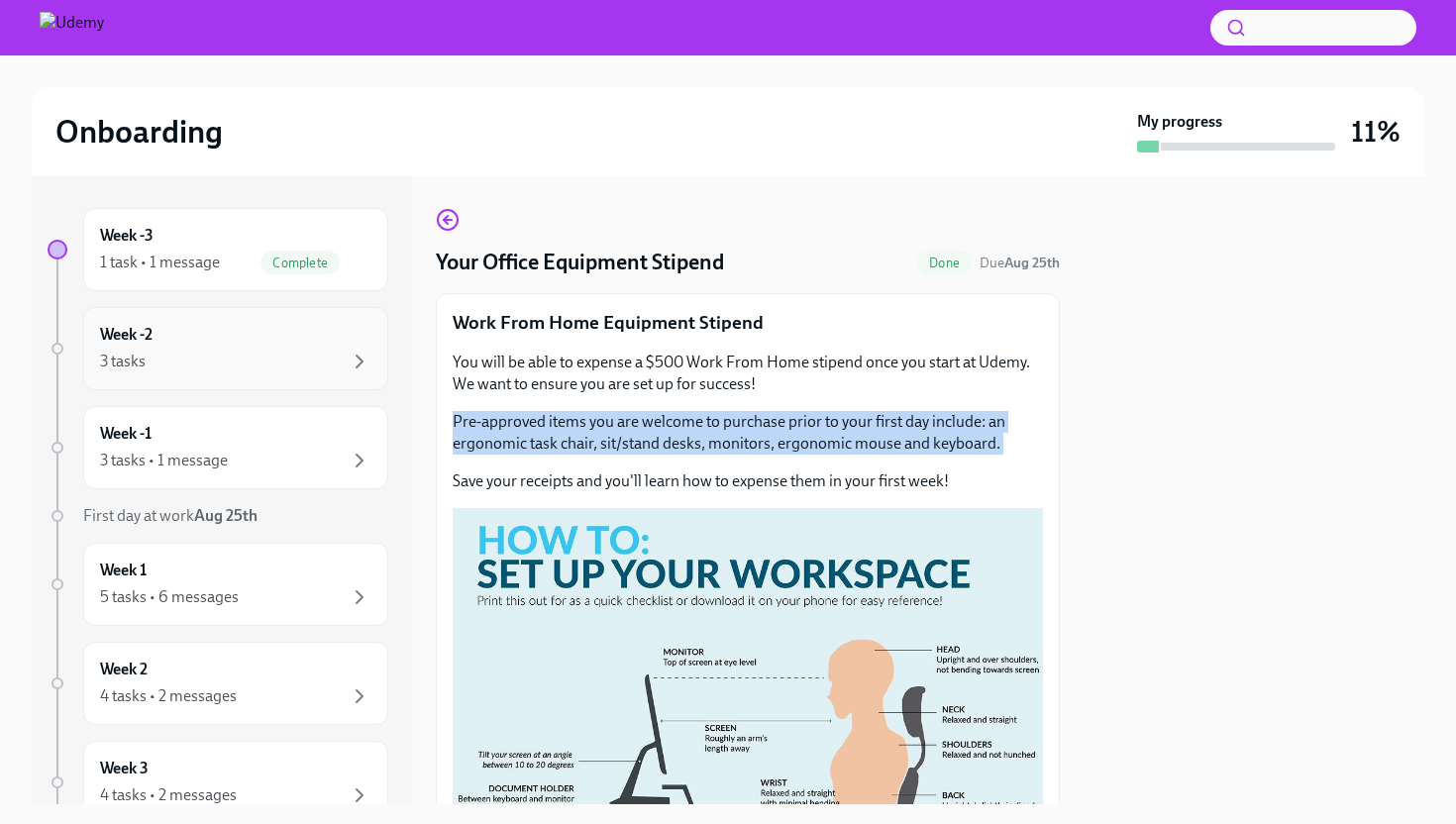 click on "Week -2 3 tasks" at bounding box center (236, 349) 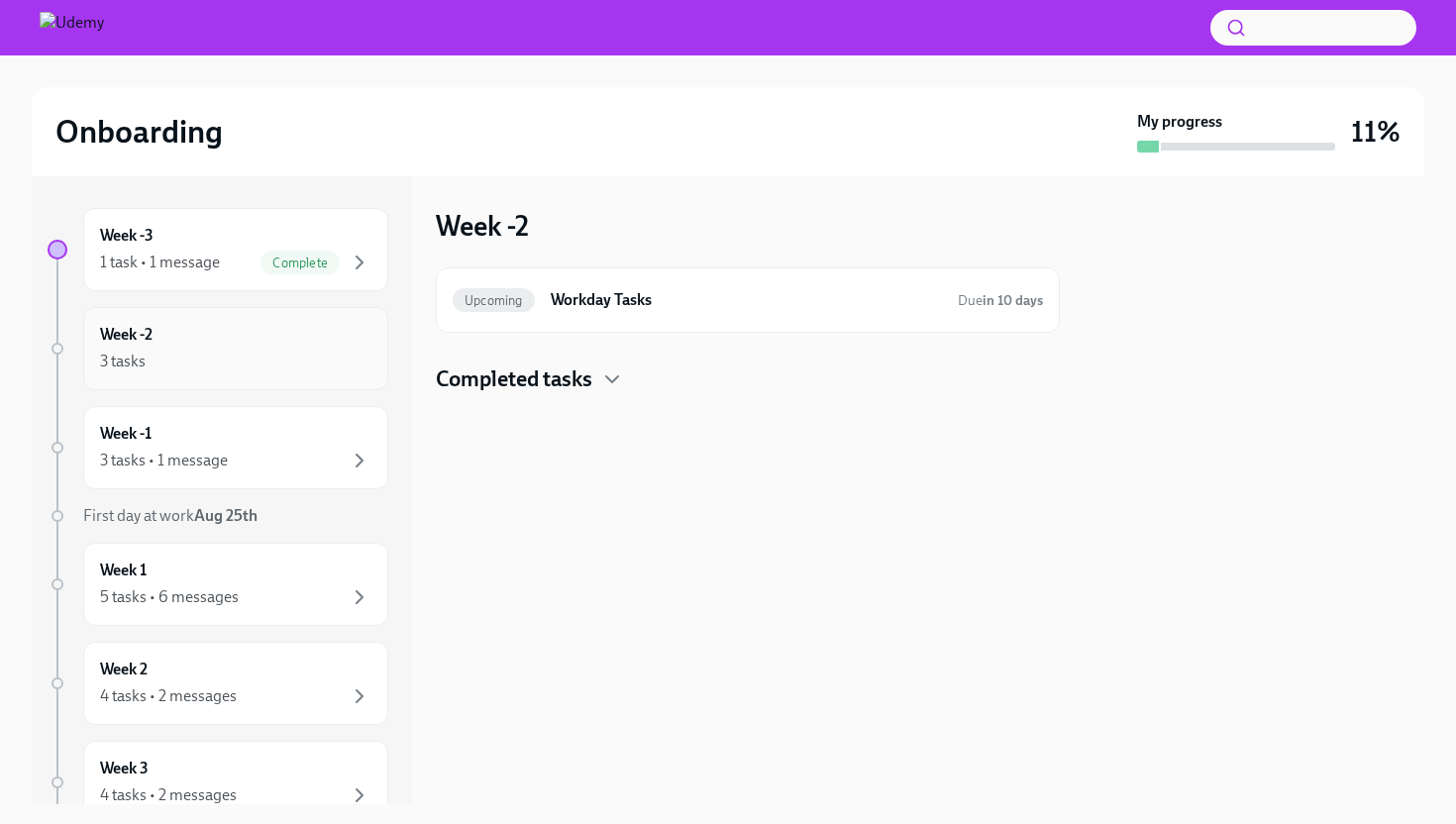 click on "Week -2 3 tasks" at bounding box center (236, 349) 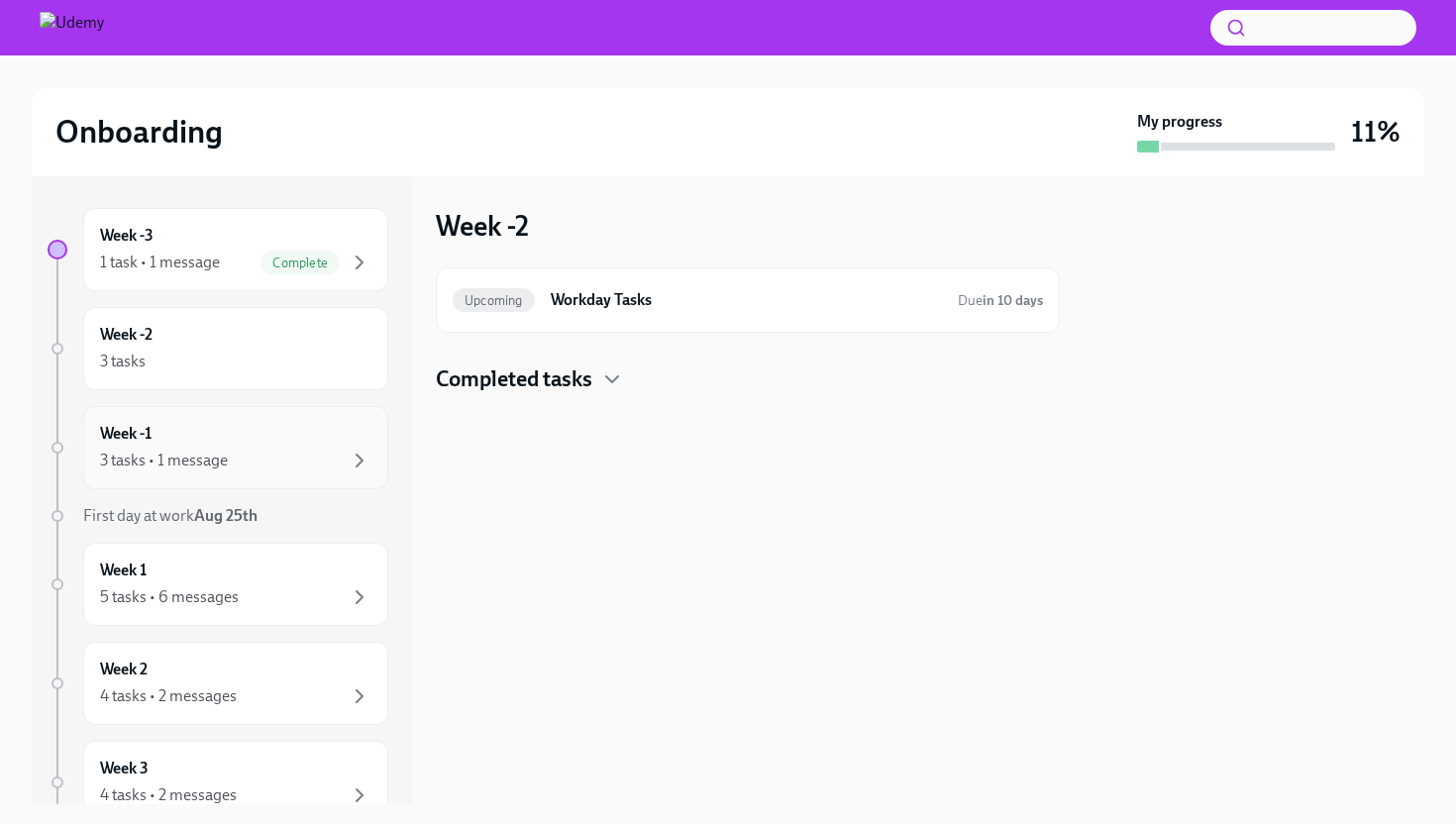 click on "Week -1 3 tasks • 1 message" at bounding box center (236, 448) 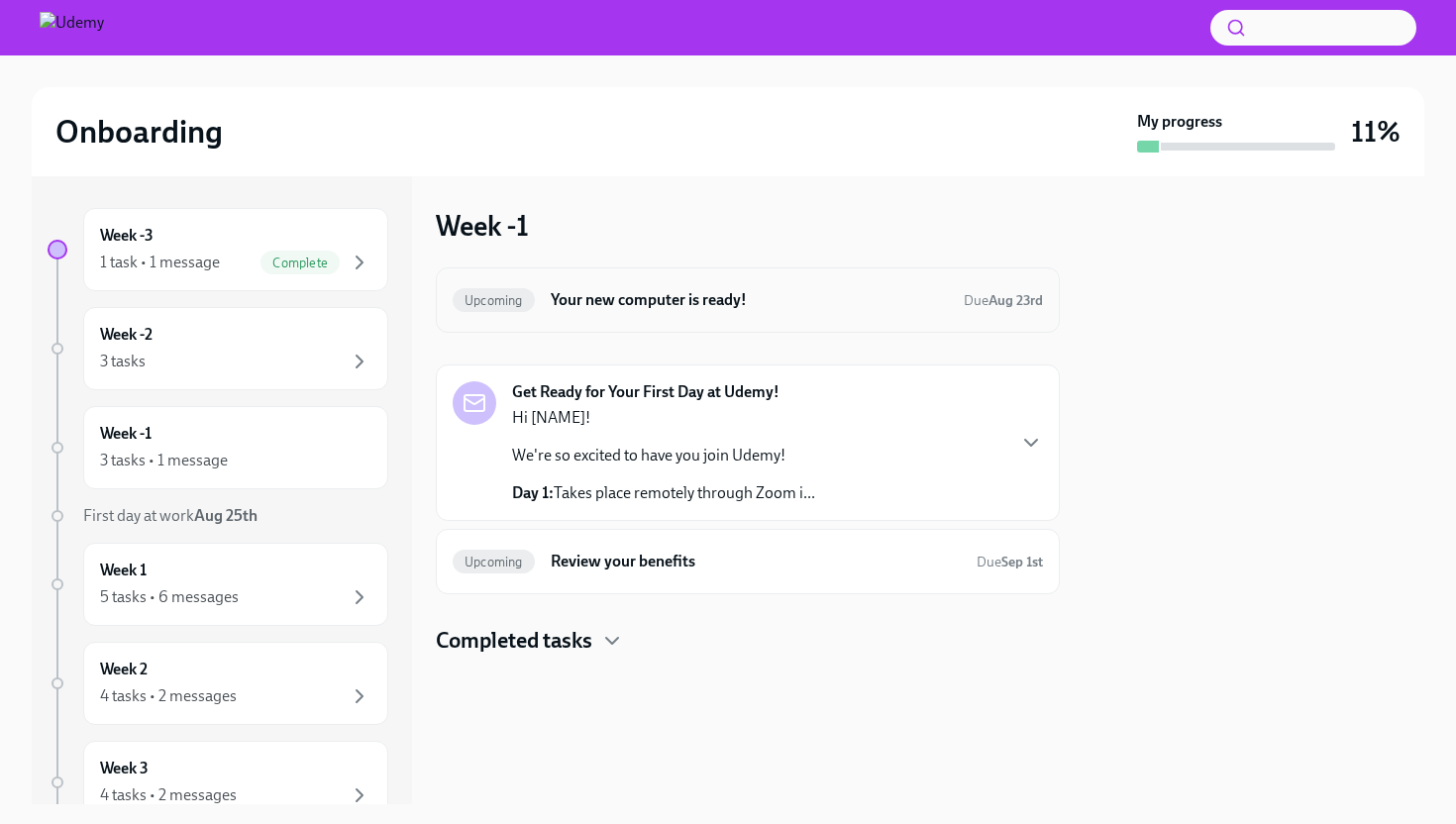 click on "Your new computer is ready!" at bounding box center [749, 300] 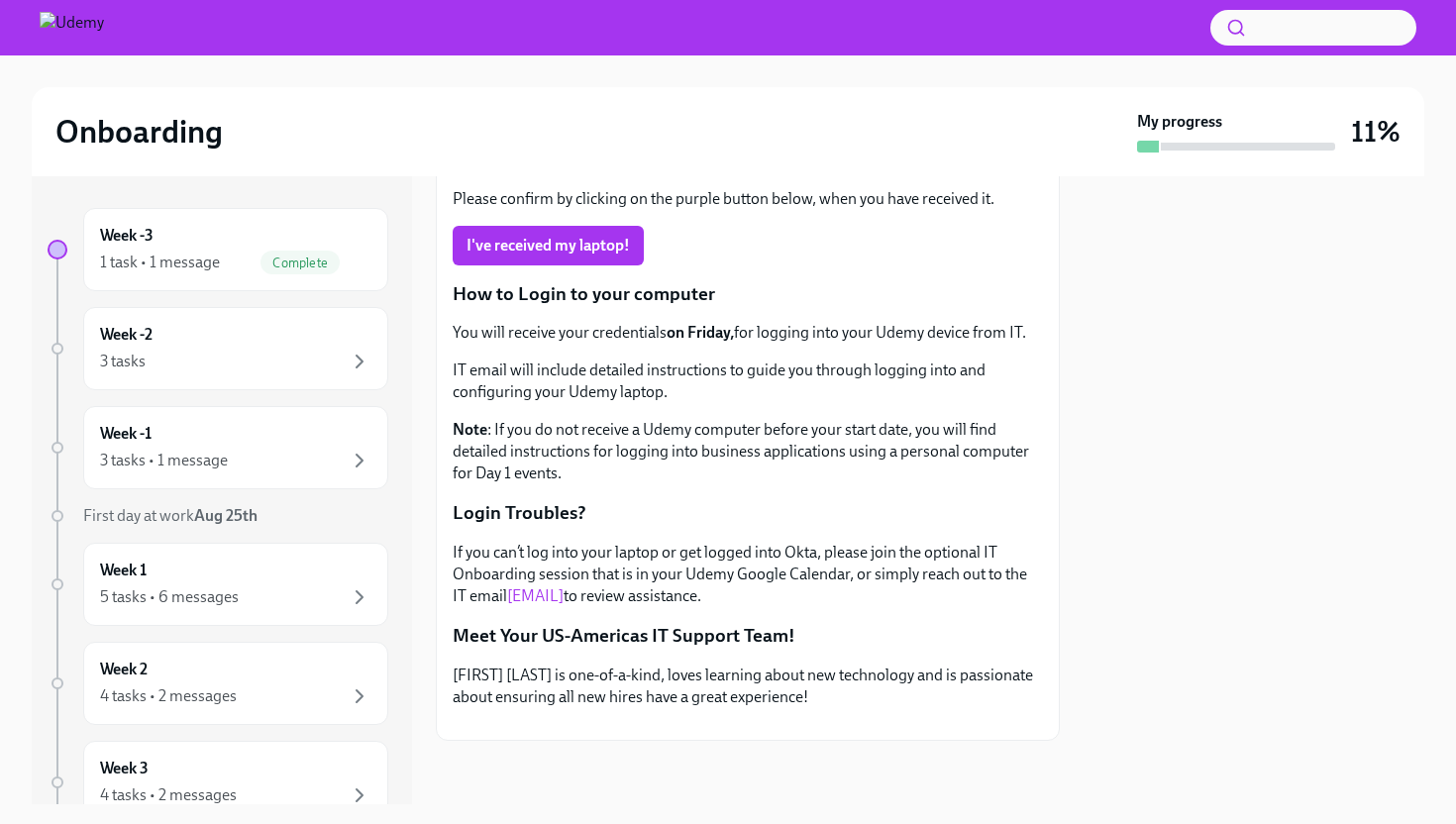 scroll, scrollTop: 0, scrollLeft: 0, axis: both 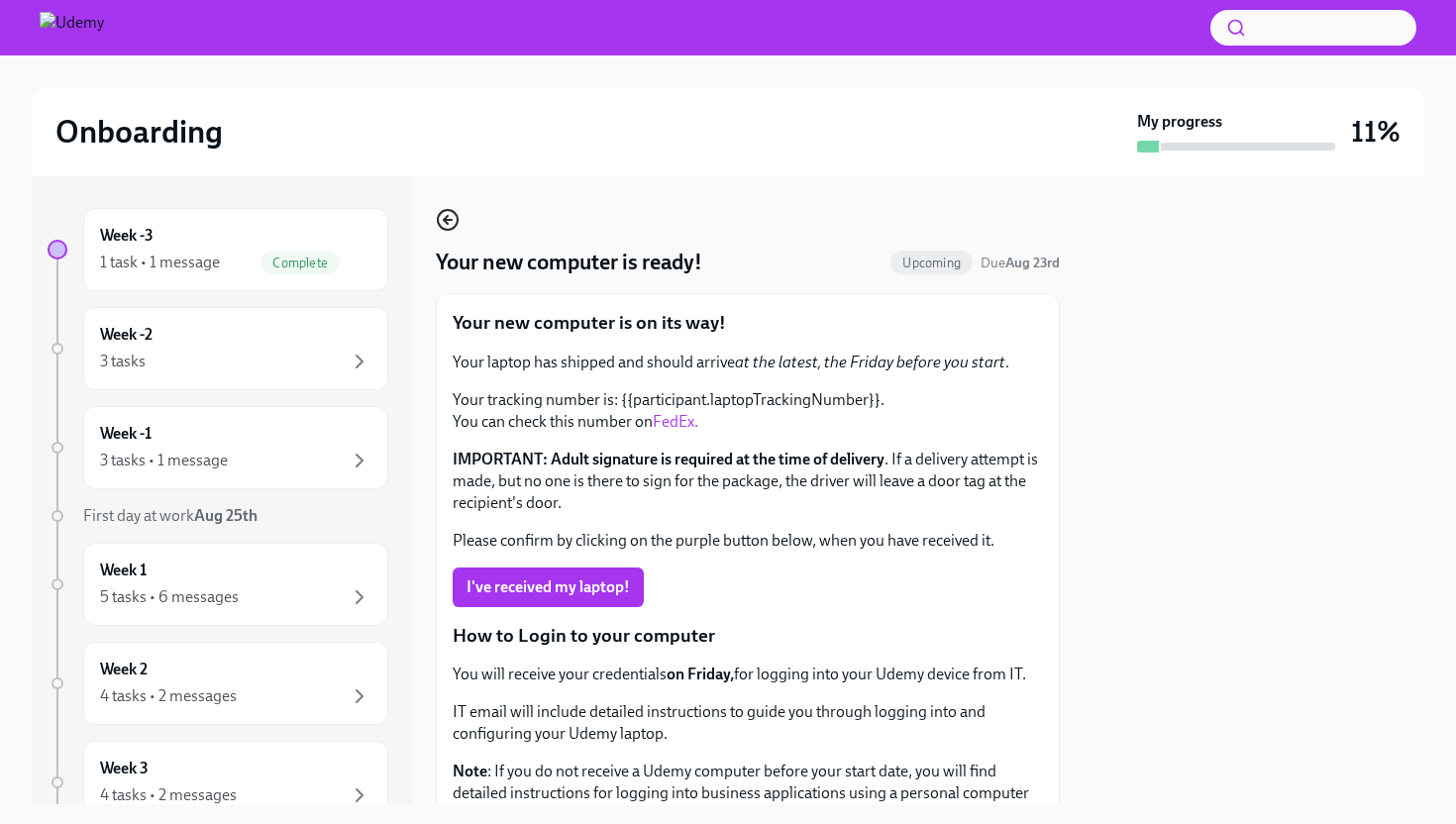 click 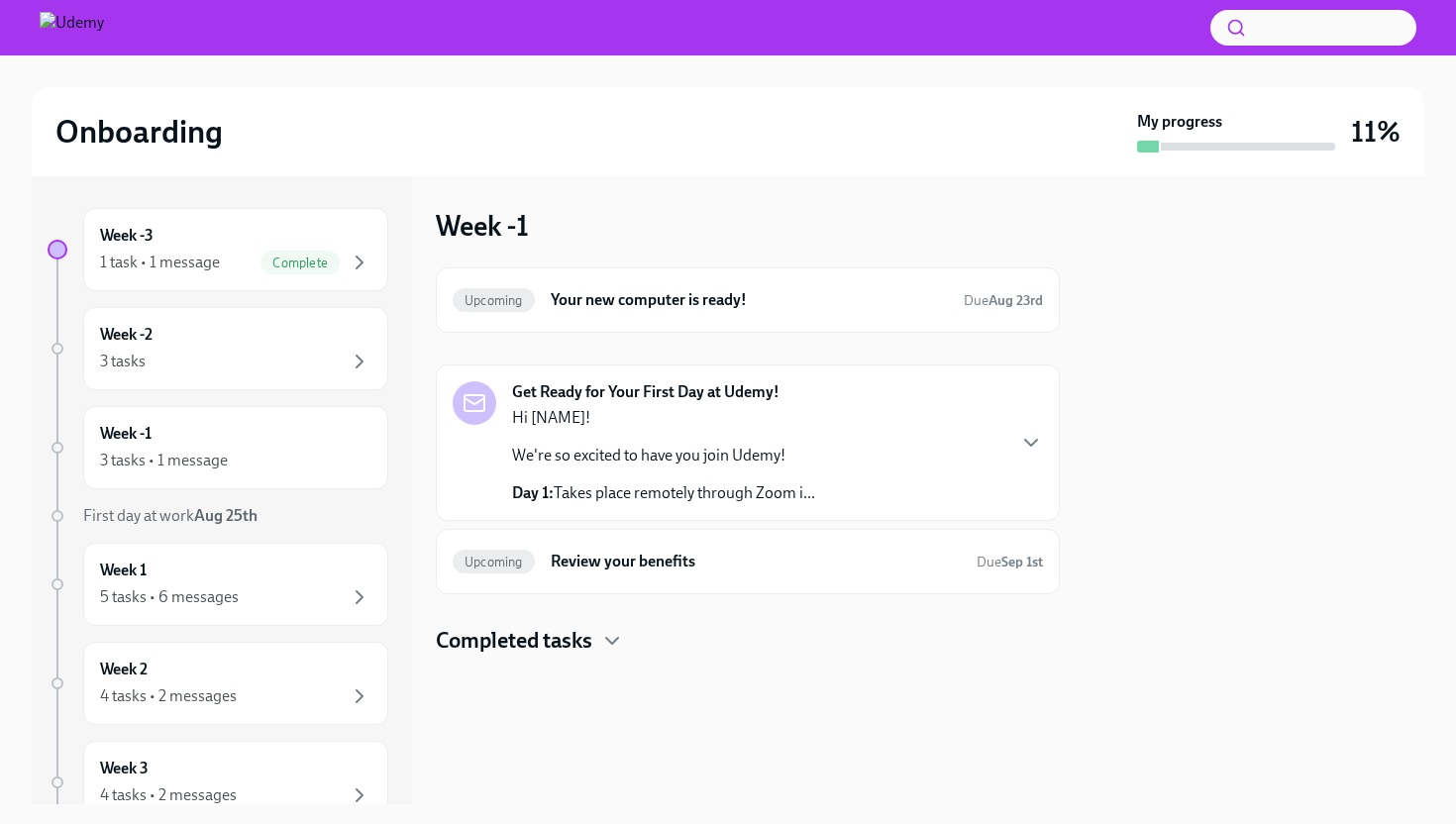 click on "Hi [NAME]!" at bounding box center (664, 418) 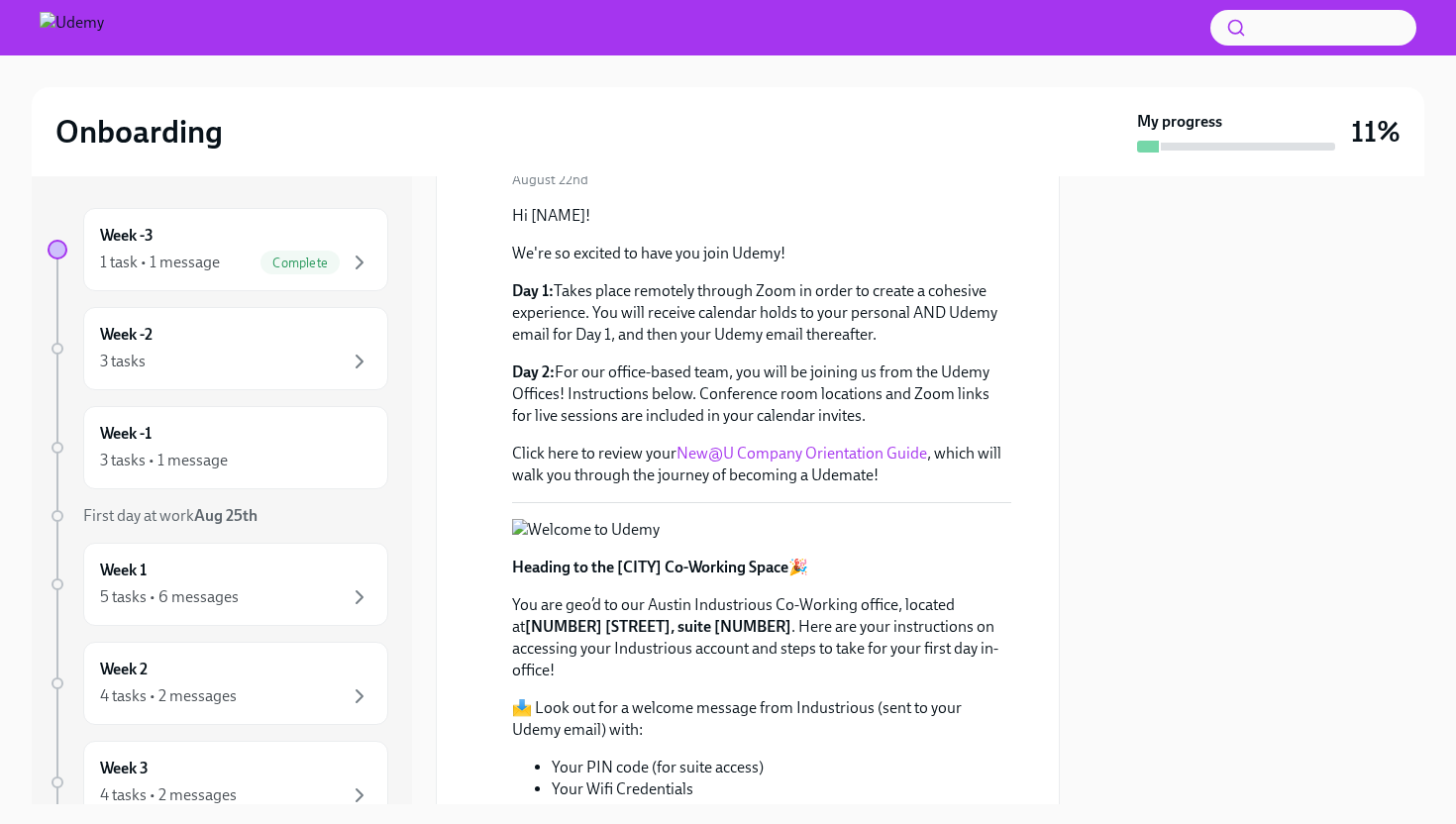 scroll, scrollTop: 270, scrollLeft: 0, axis: vertical 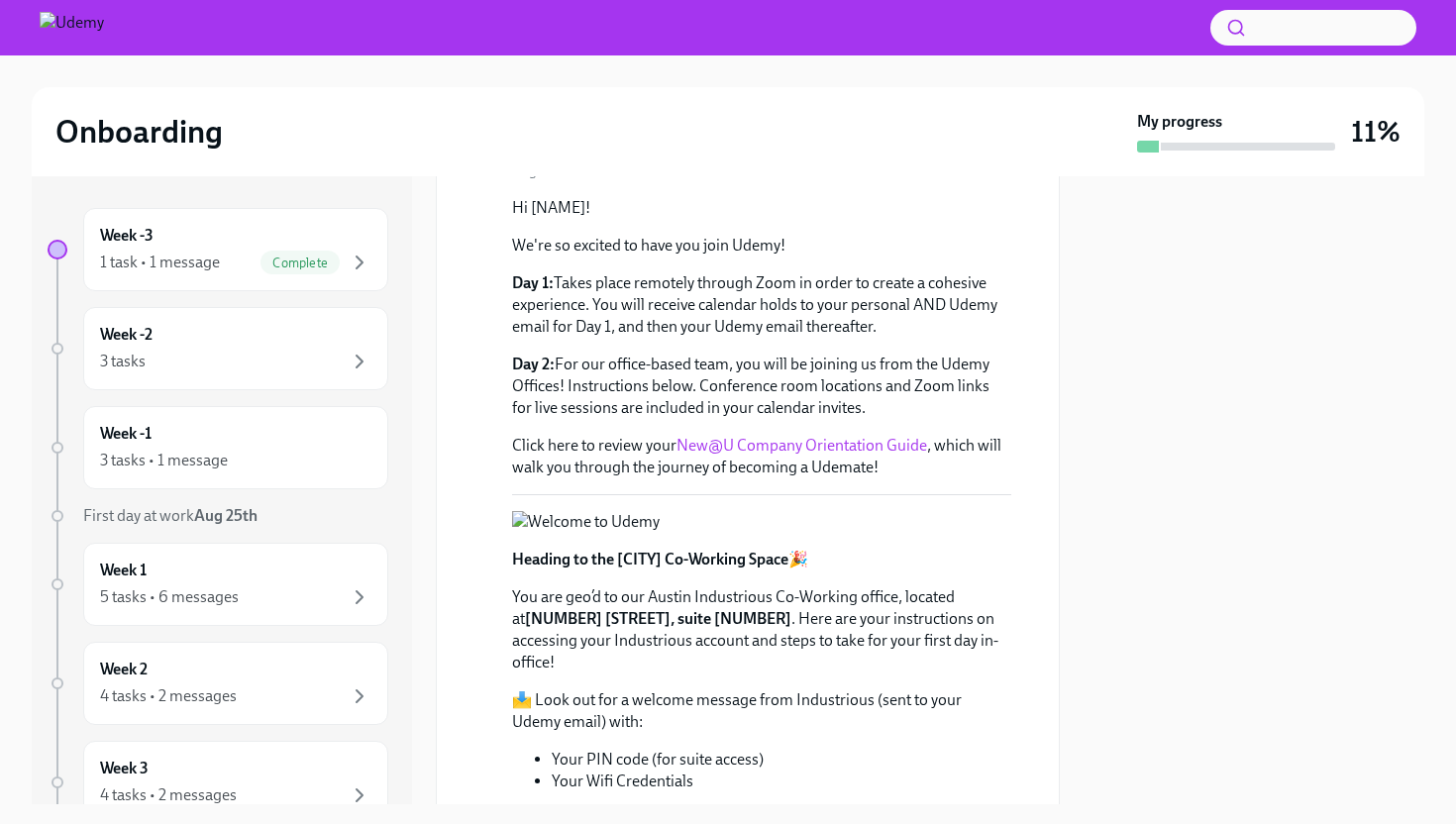 click on "New@U Company Orientation Guide" at bounding box center (801, 445) 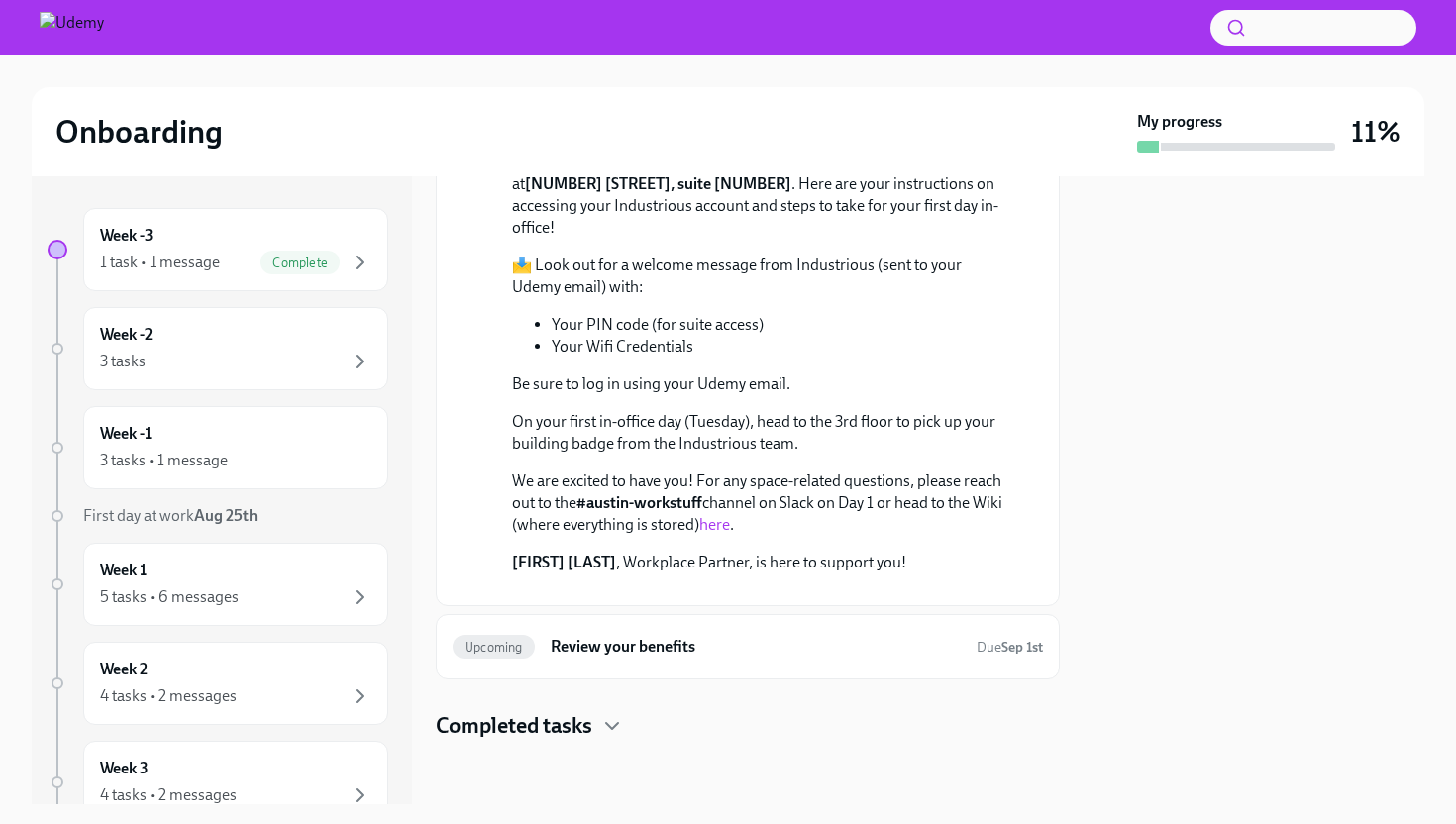 scroll, scrollTop: 996, scrollLeft: 0, axis: vertical 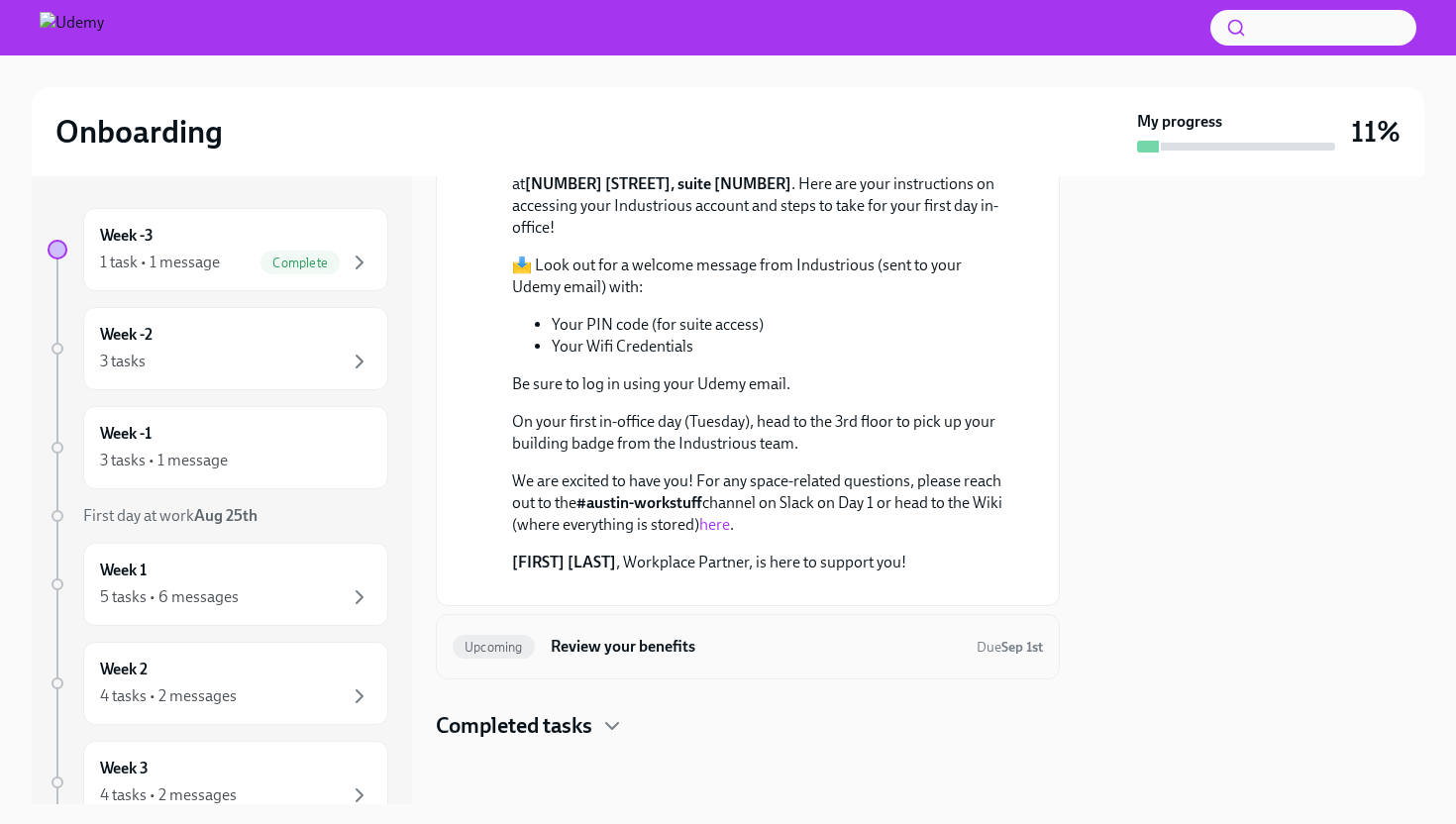 click on "Upcoming Review your benefits Due  Sep 1st" at bounding box center (748, 647) 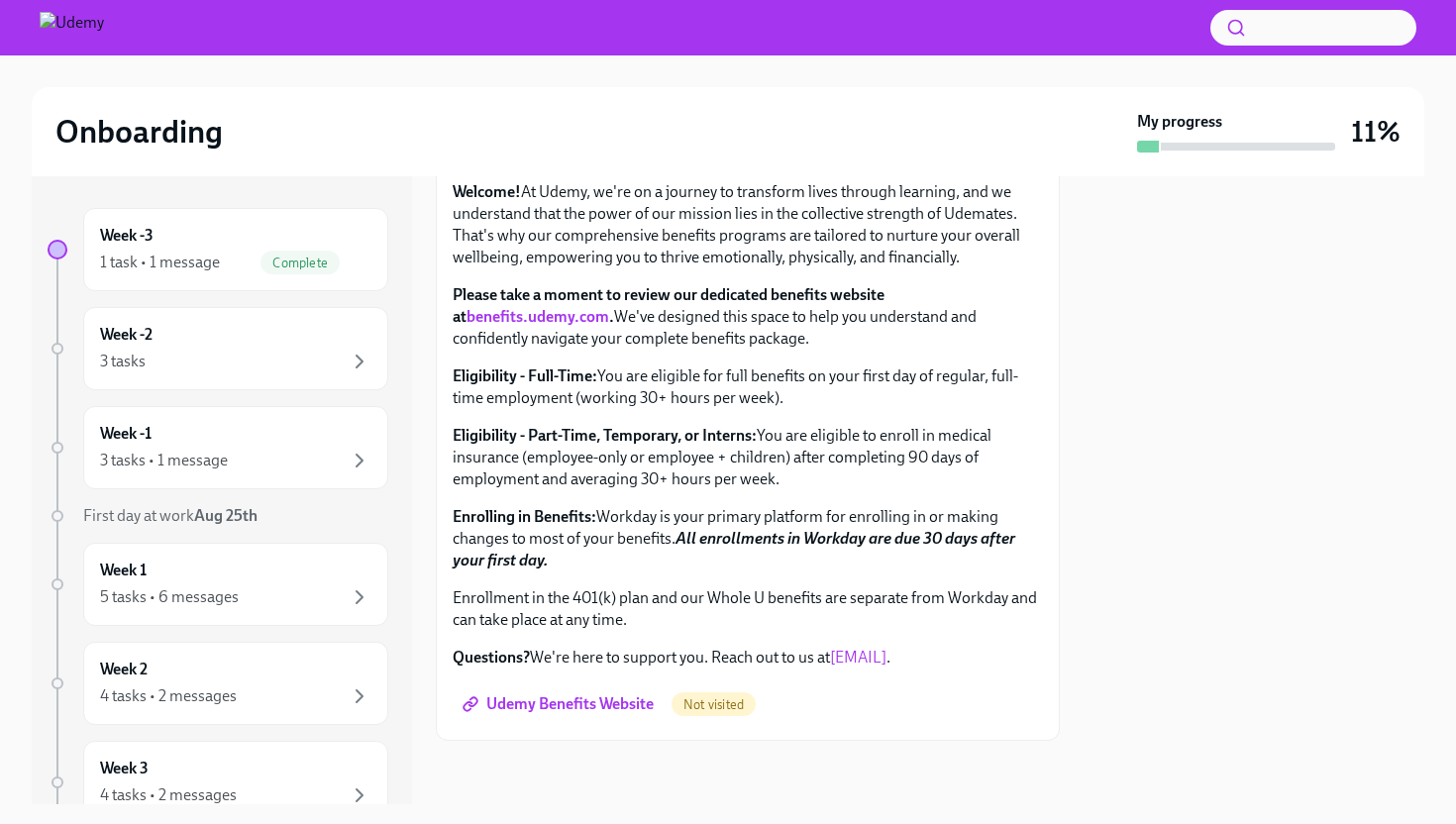 scroll, scrollTop: 459, scrollLeft: 0, axis: vertical 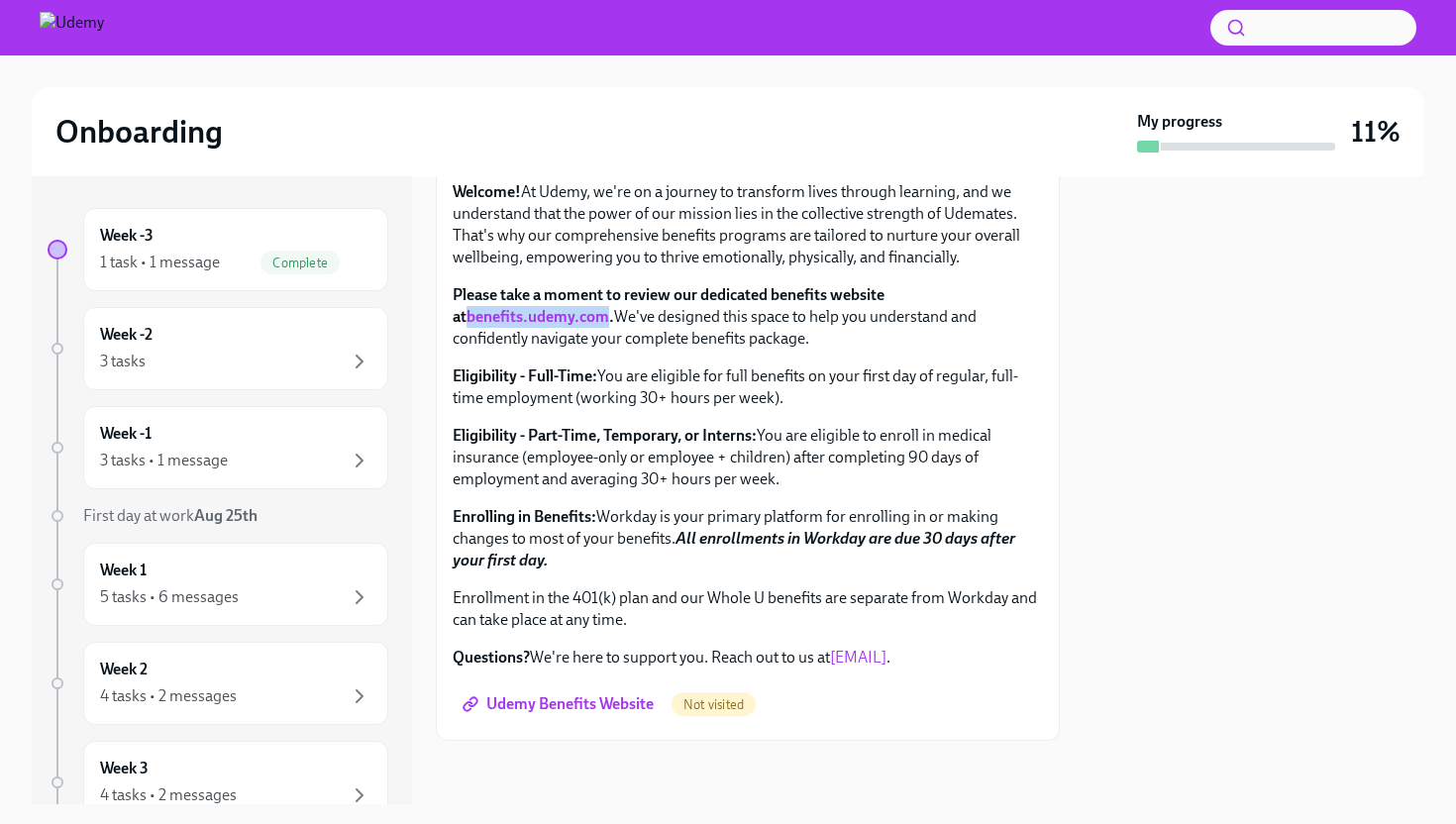 click on "benefits.udemy.com" at bounding box center (538, 316) 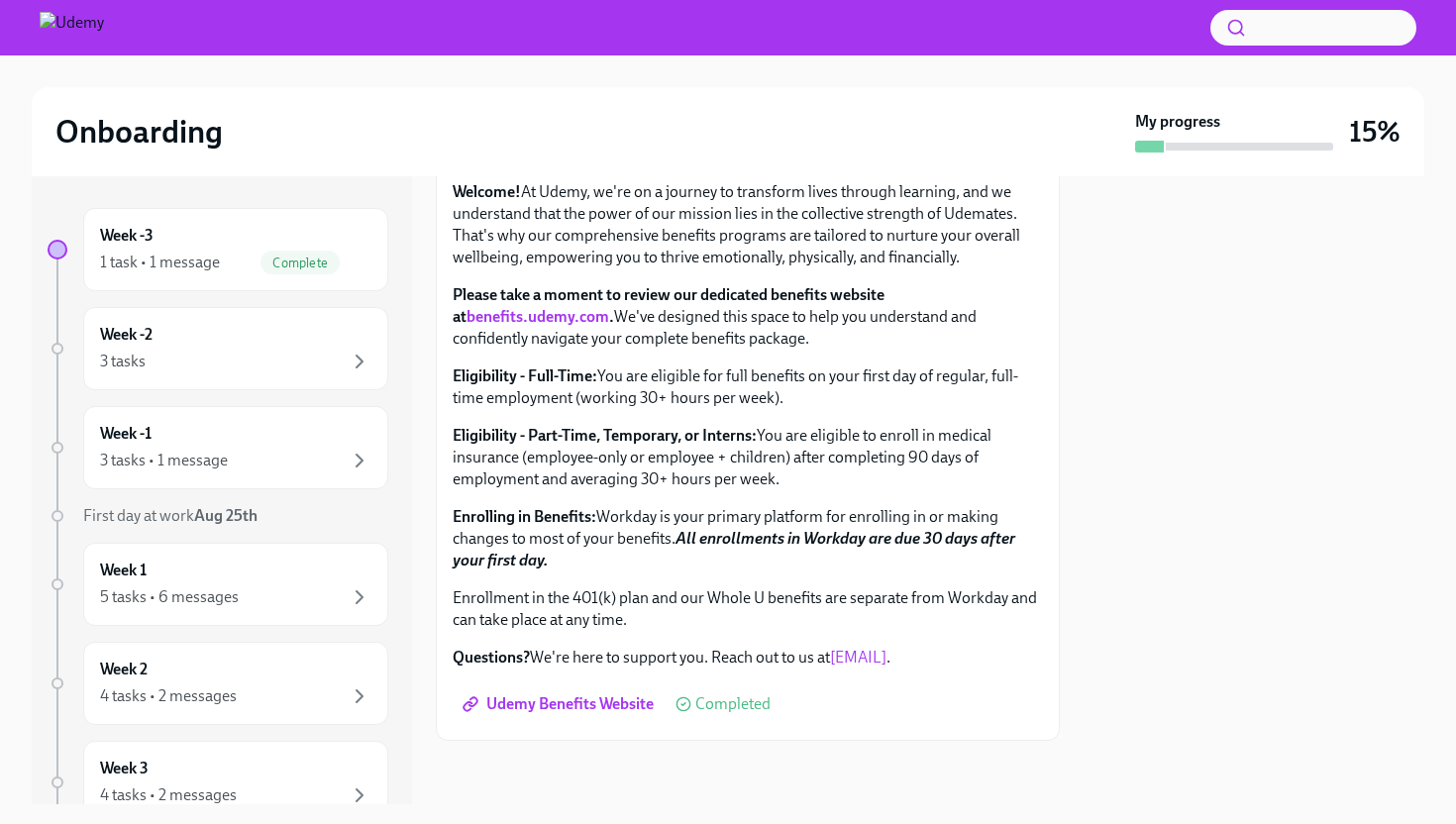click on "Eligibility - Full-Time:  You are eligible for full benefits on your first day of regular, full-time employment (working 30+ hours per week)." at bounding box center (748, 387) 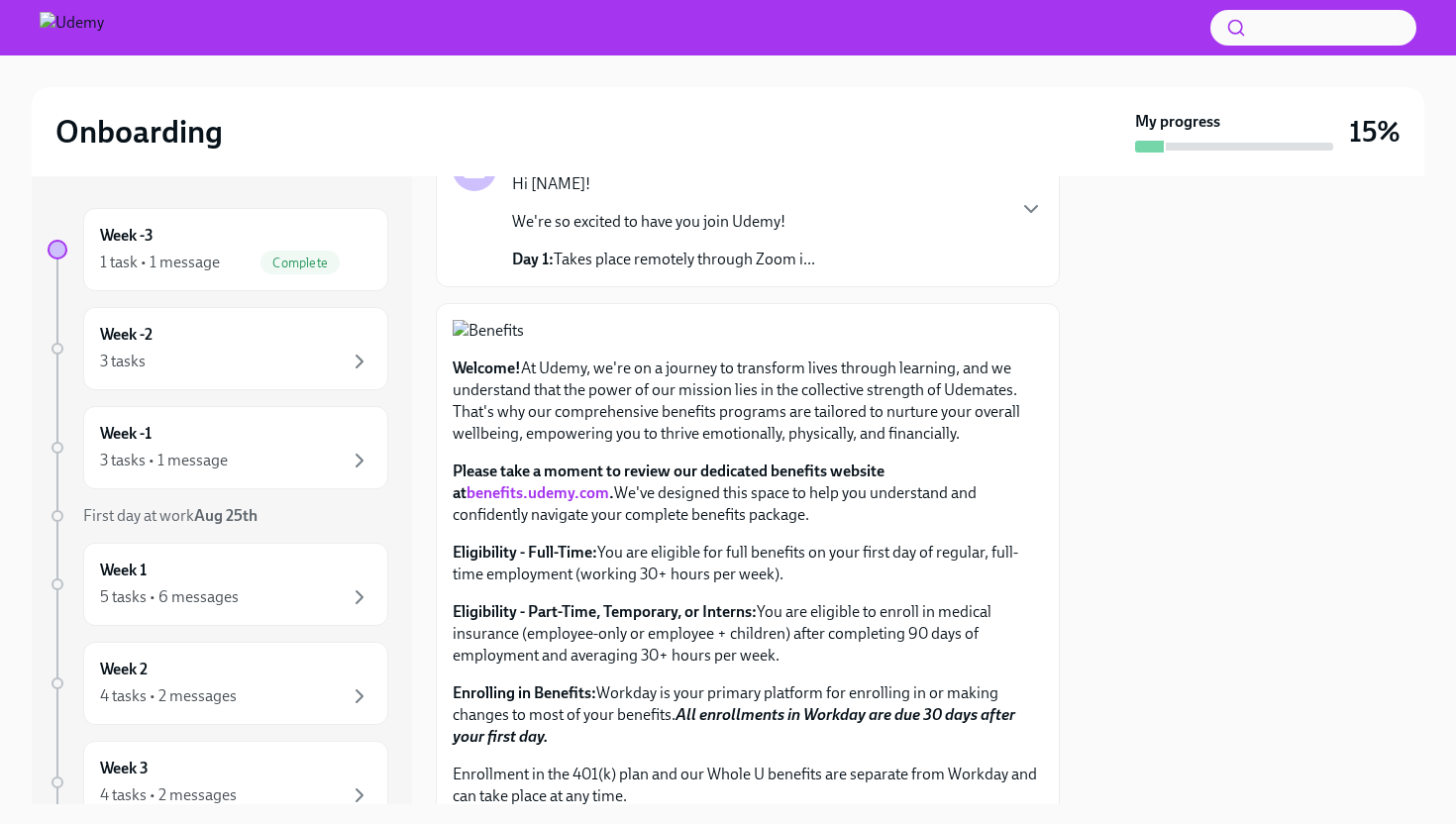 scroll, scrollTop: 0, scrollLeft: 0, axis: both 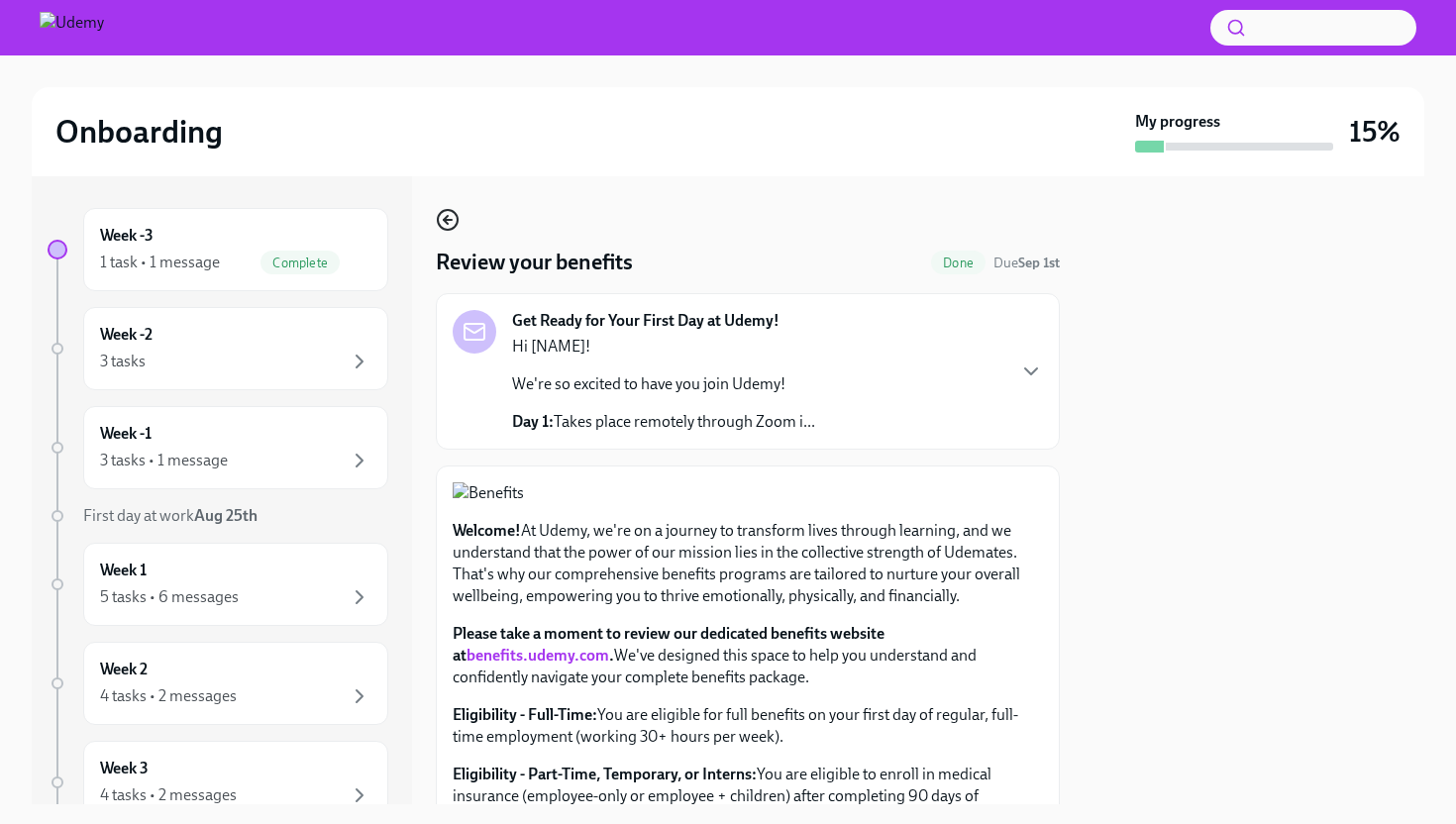 click 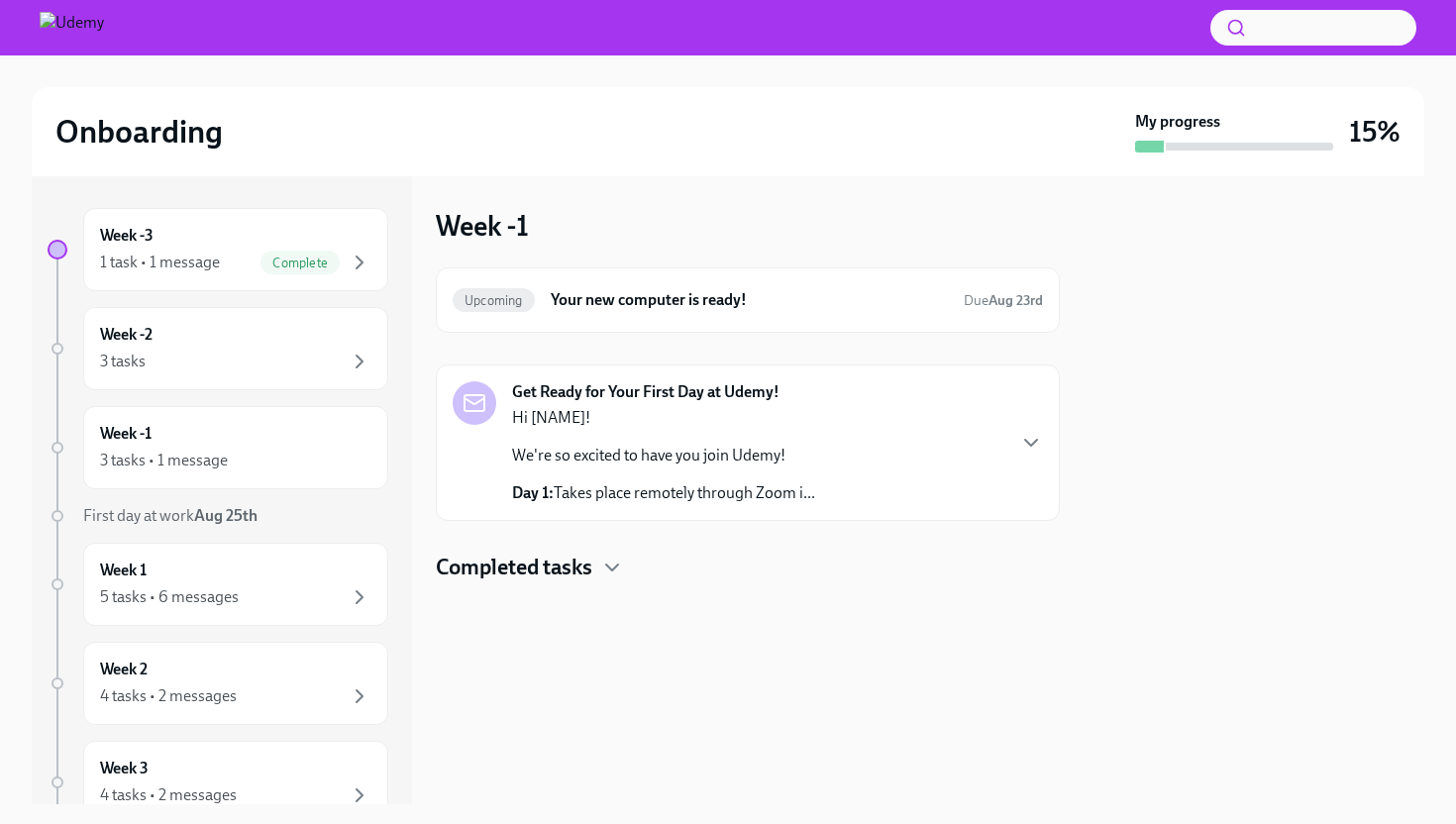 click on "Completed tasks" at bounding box center (514, 567) 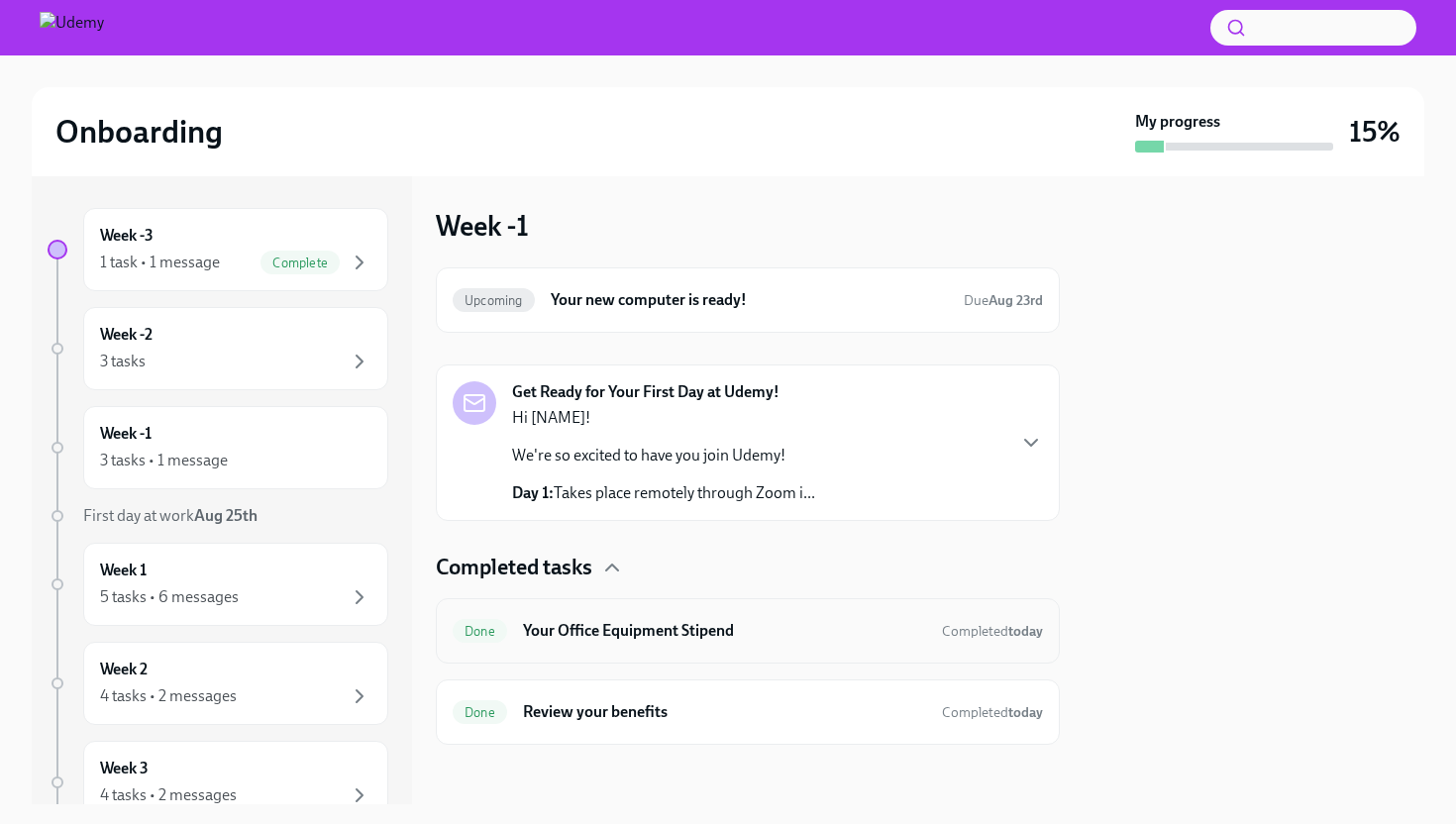 click on "Your Office Equipment Stipend" at bounding box center [724, 631] 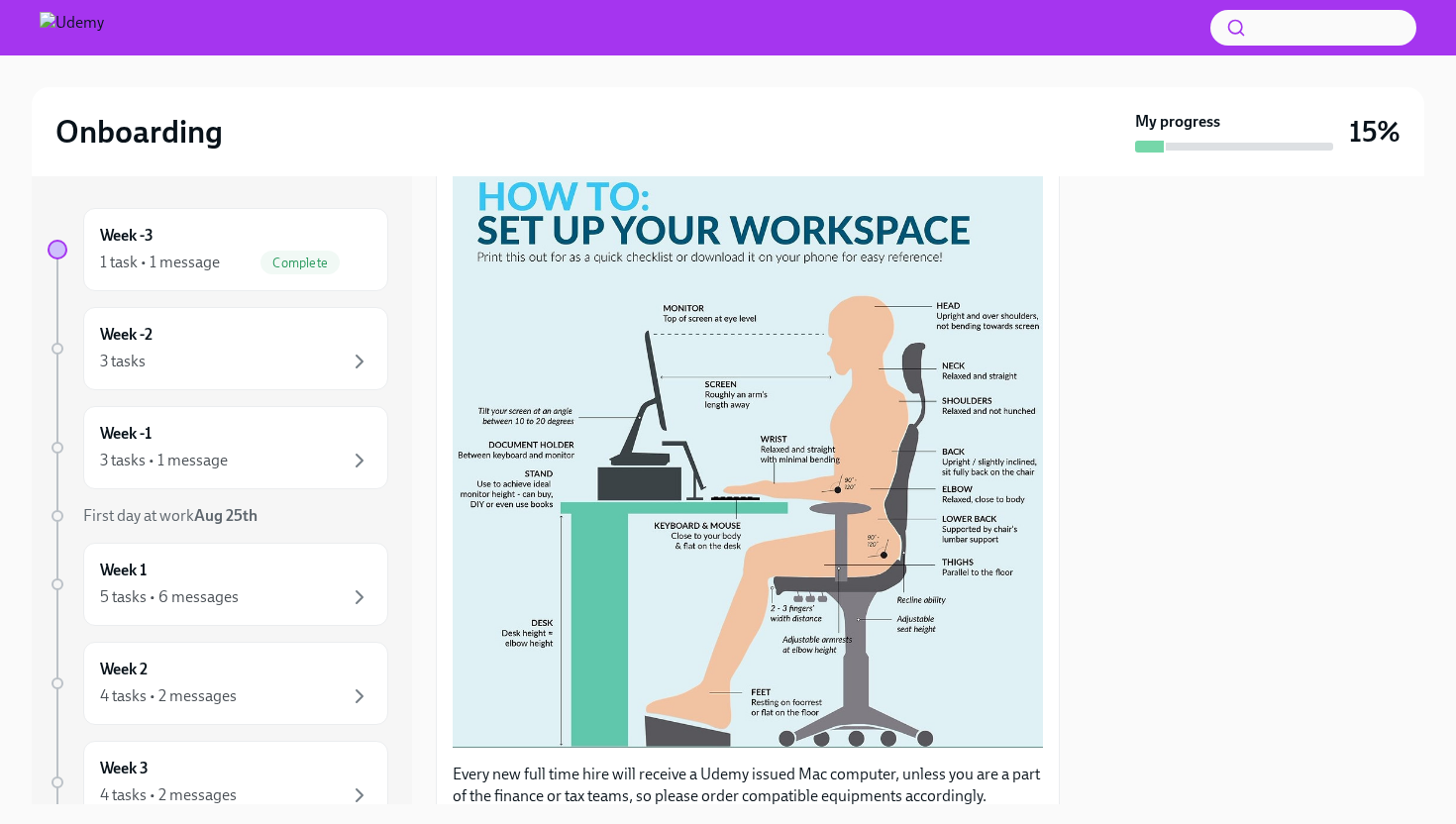 scroll, scrollTop: 482, scrollLeft: 0, axis: vertical 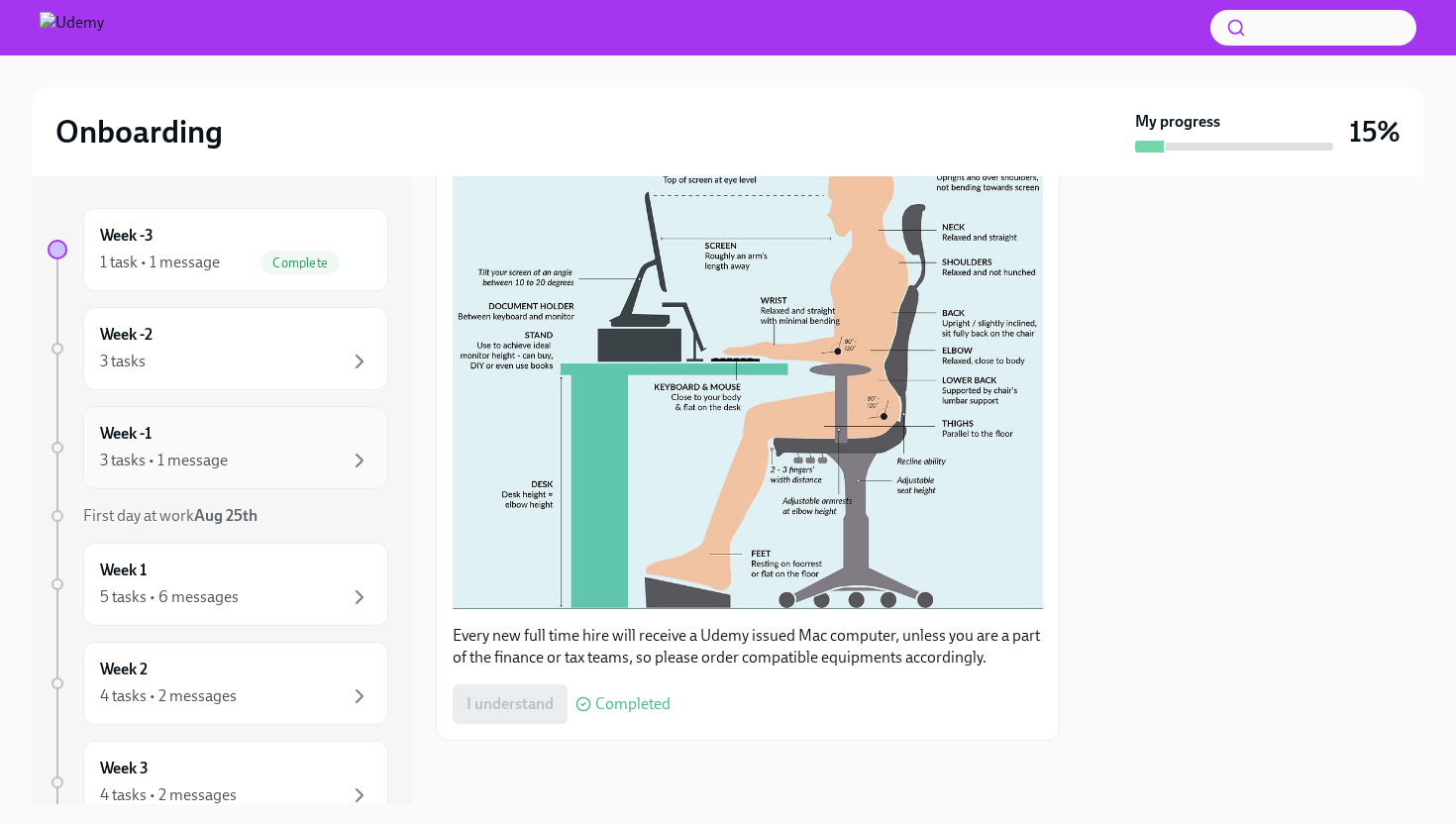 click on "3 tasks • 1 message" at bounding box center [236, 461] 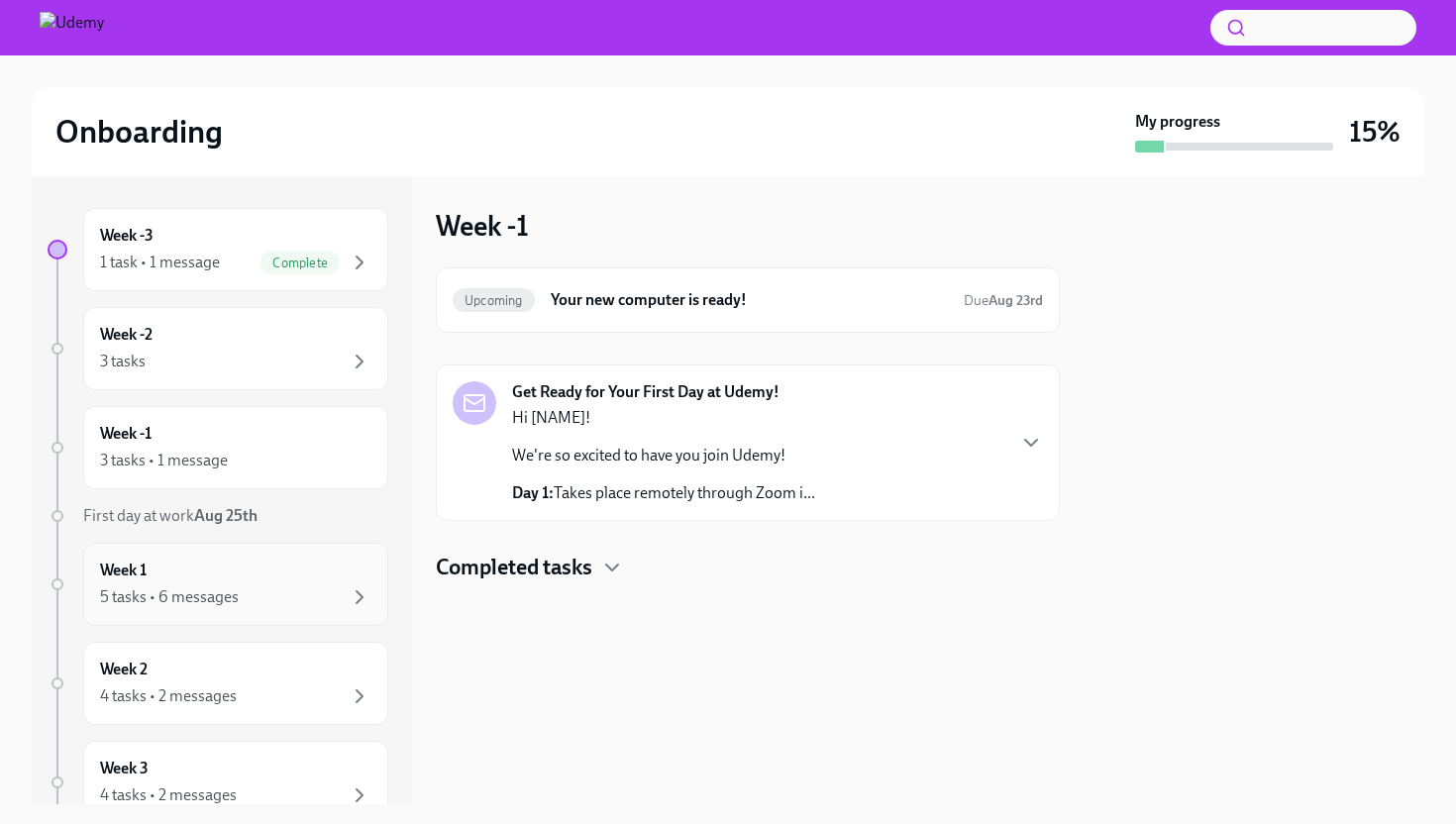 click on "Week 1 5 tasks • 6 messages" at bounding box center (236, 584) 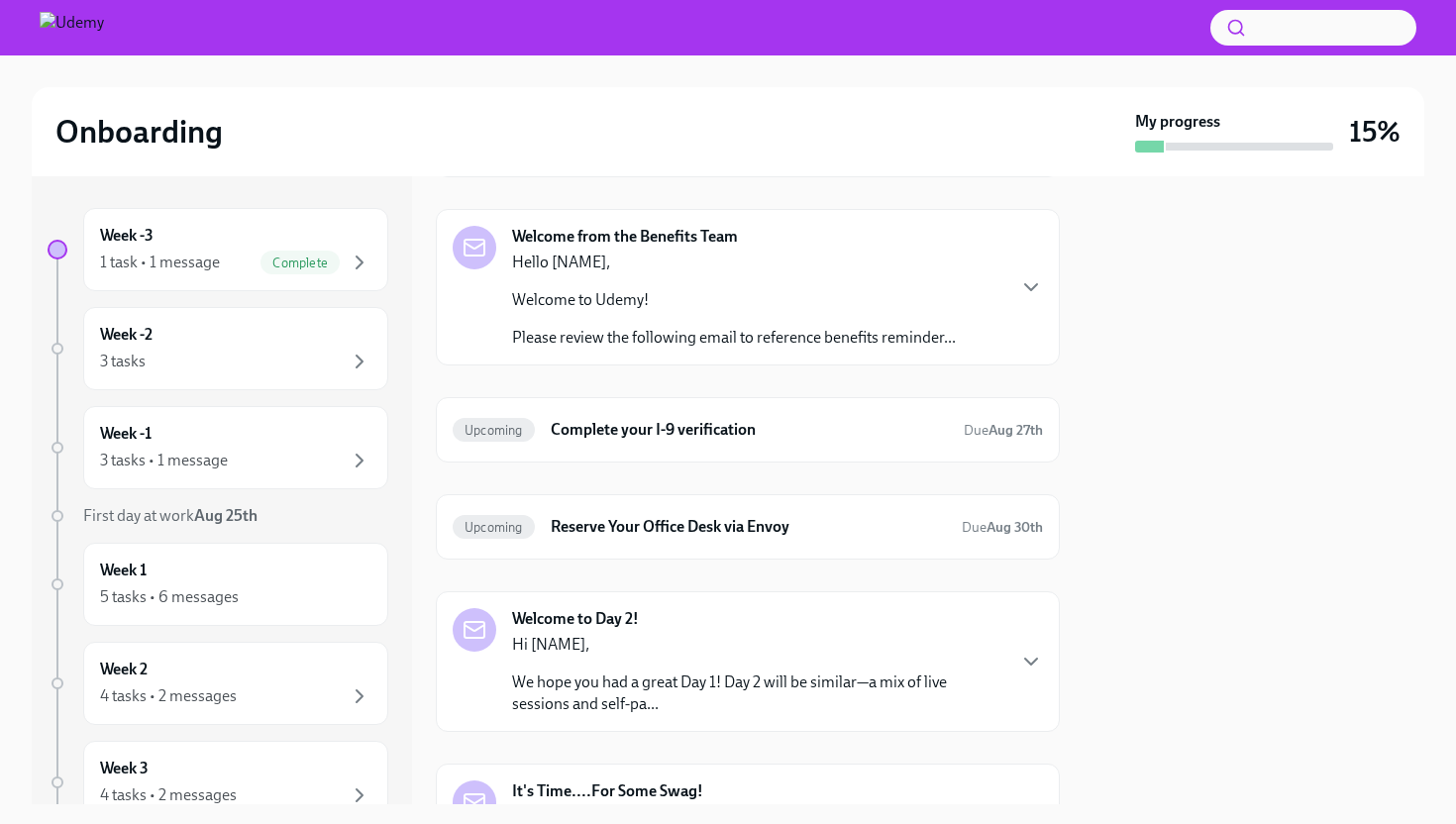 scroll, scrollTop: 201, scrollLeft: 0, axis: vertical 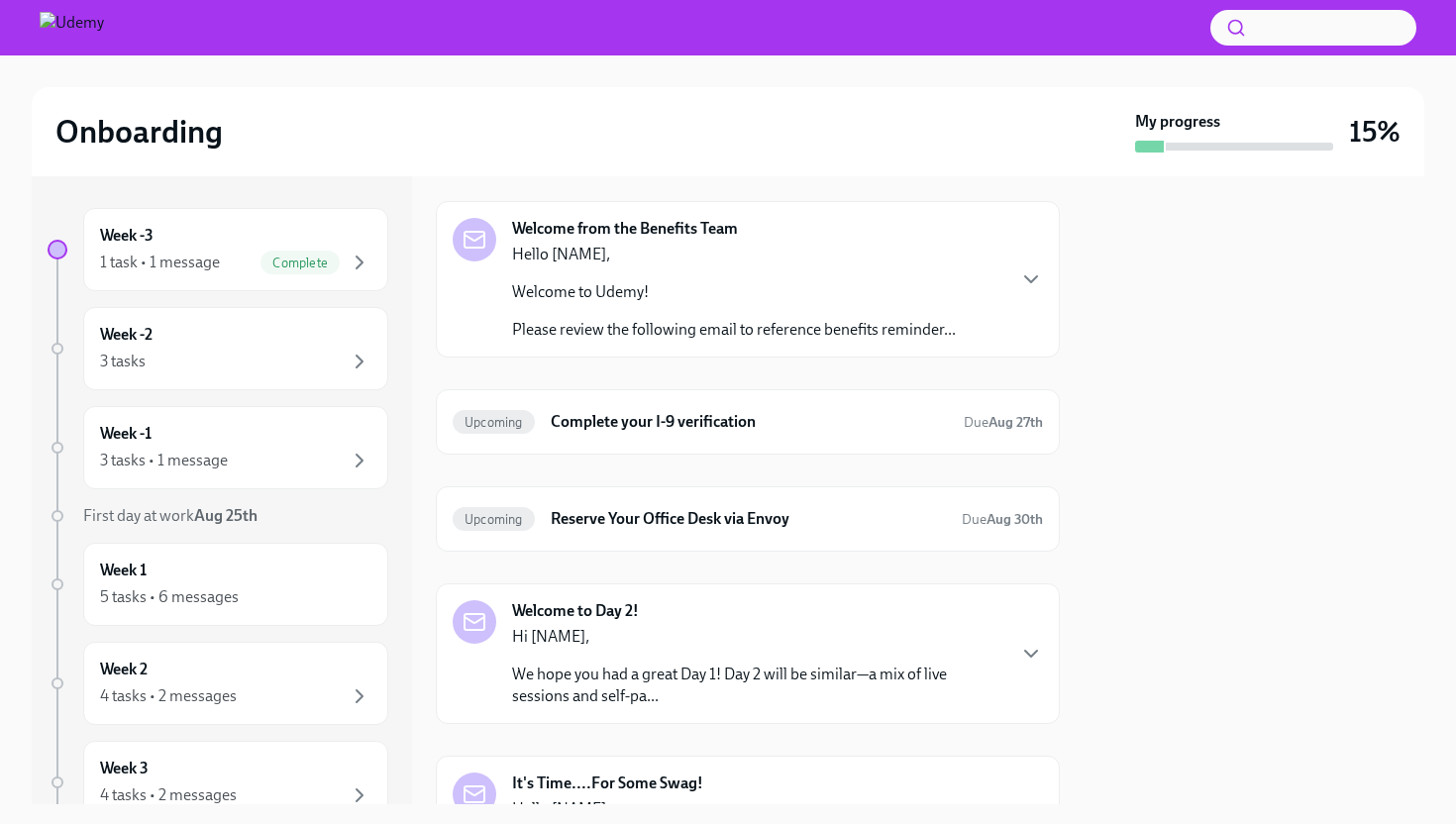 click on "Complete your I-9 verification" at bounding box center (749, 422) 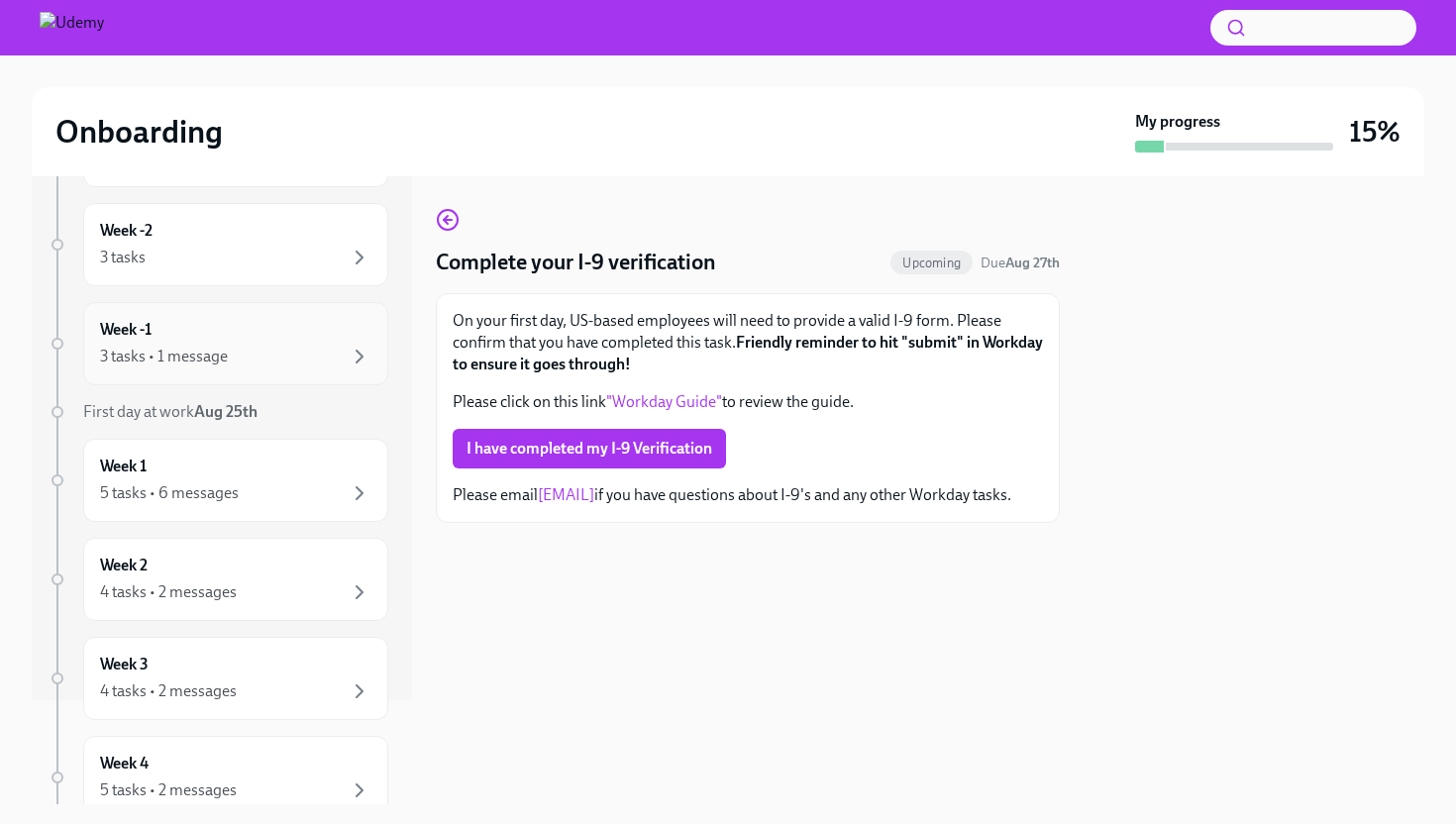 scroll, scrollTop: 115, scrollLeft: 0, axis: vertical 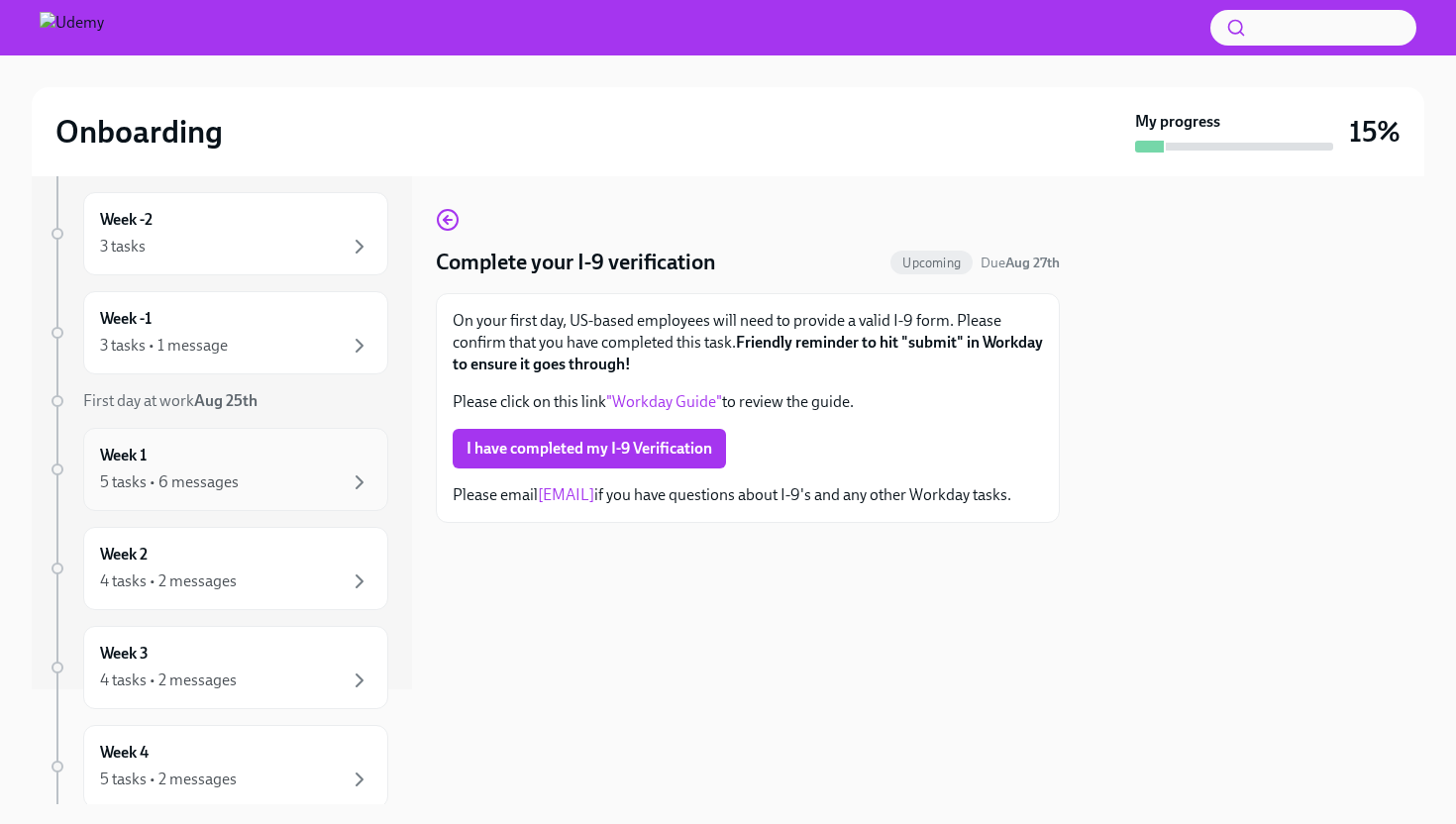 click on "Week 1 5 tasks • 6 messages" at bounding box center [236, 469] 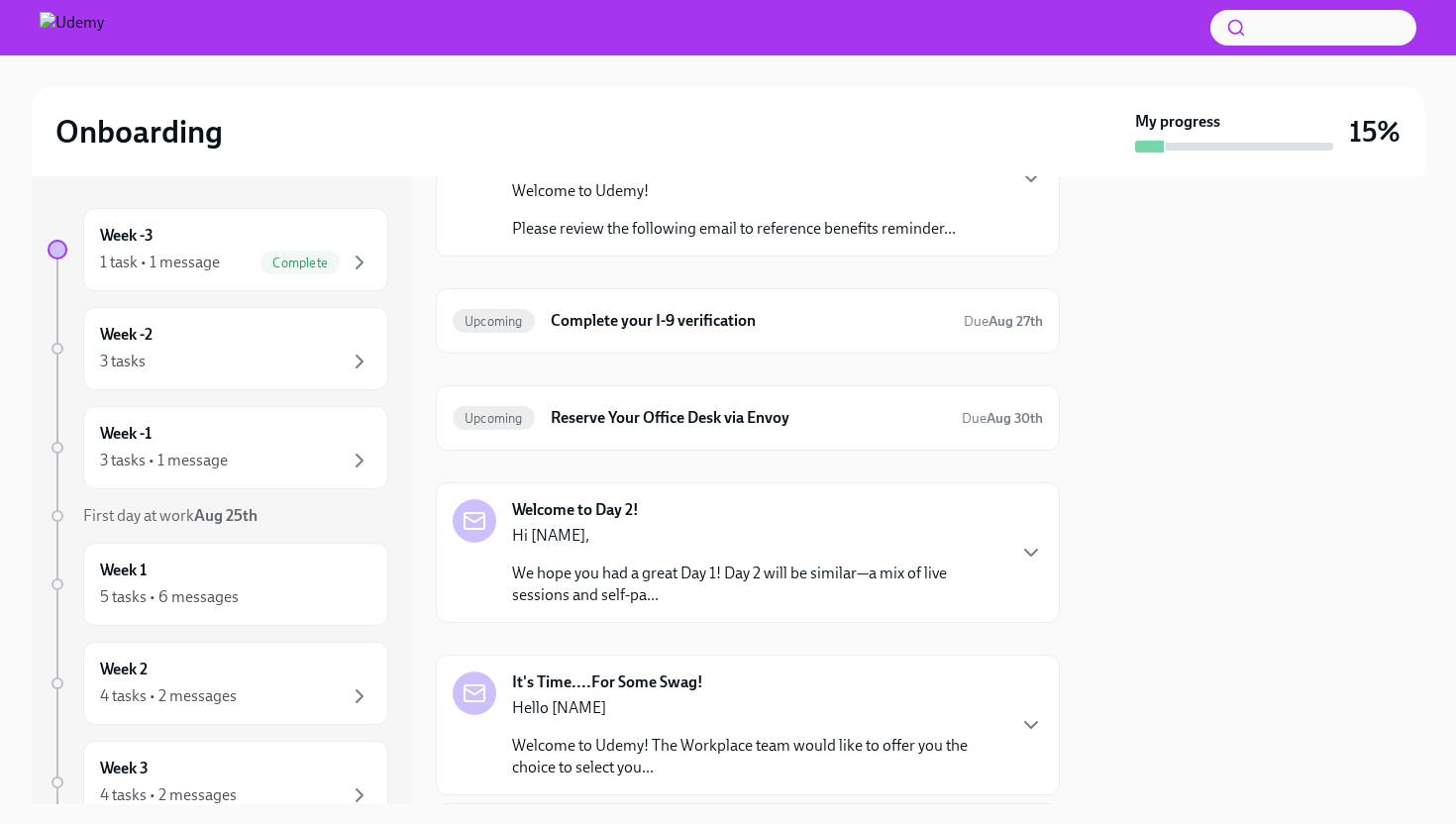 scroll, scrollTop: 315, scrollLeft: 0, axis: vertical 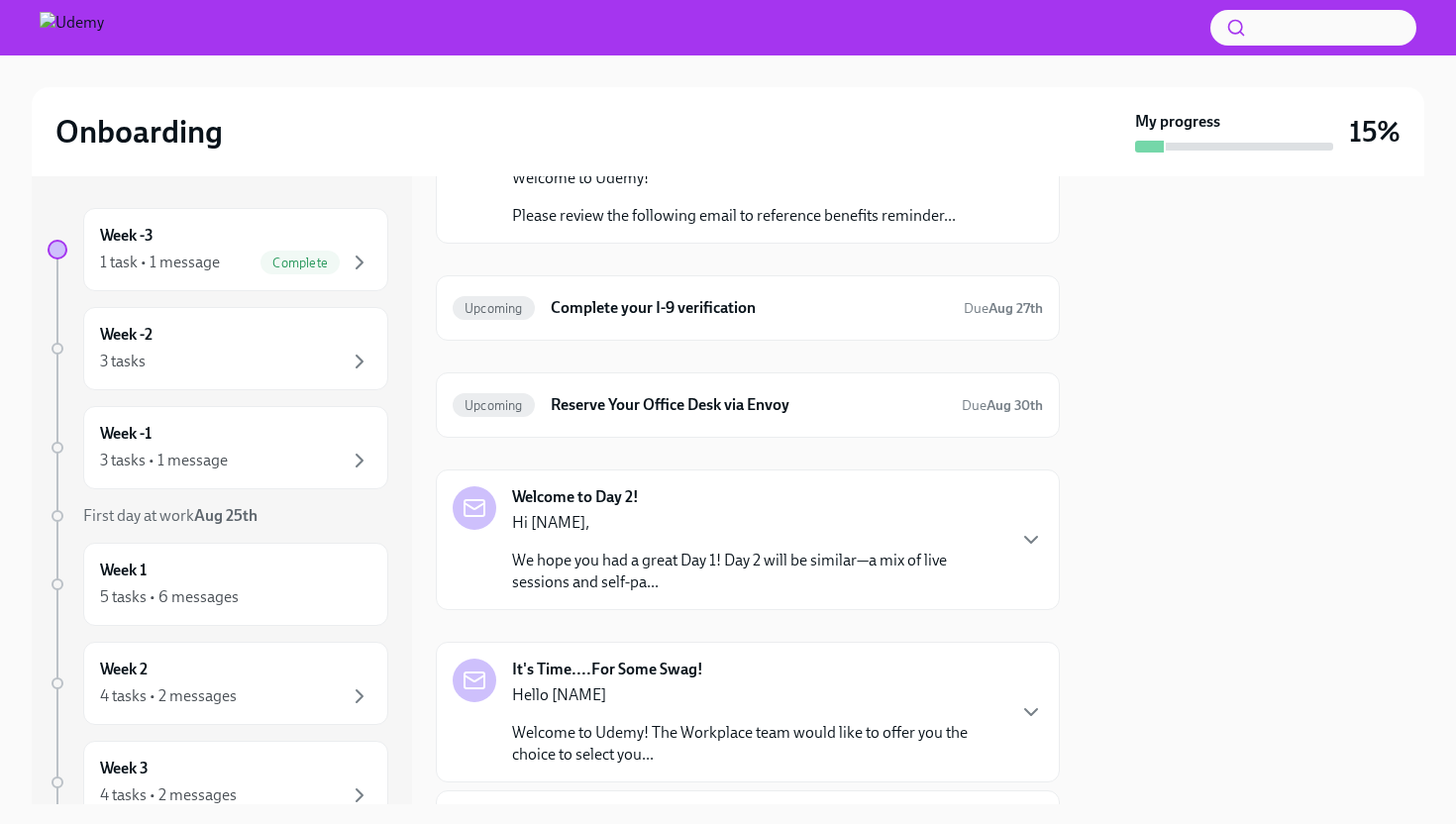 click on "Upcoming" at bounding box center (493, 405) 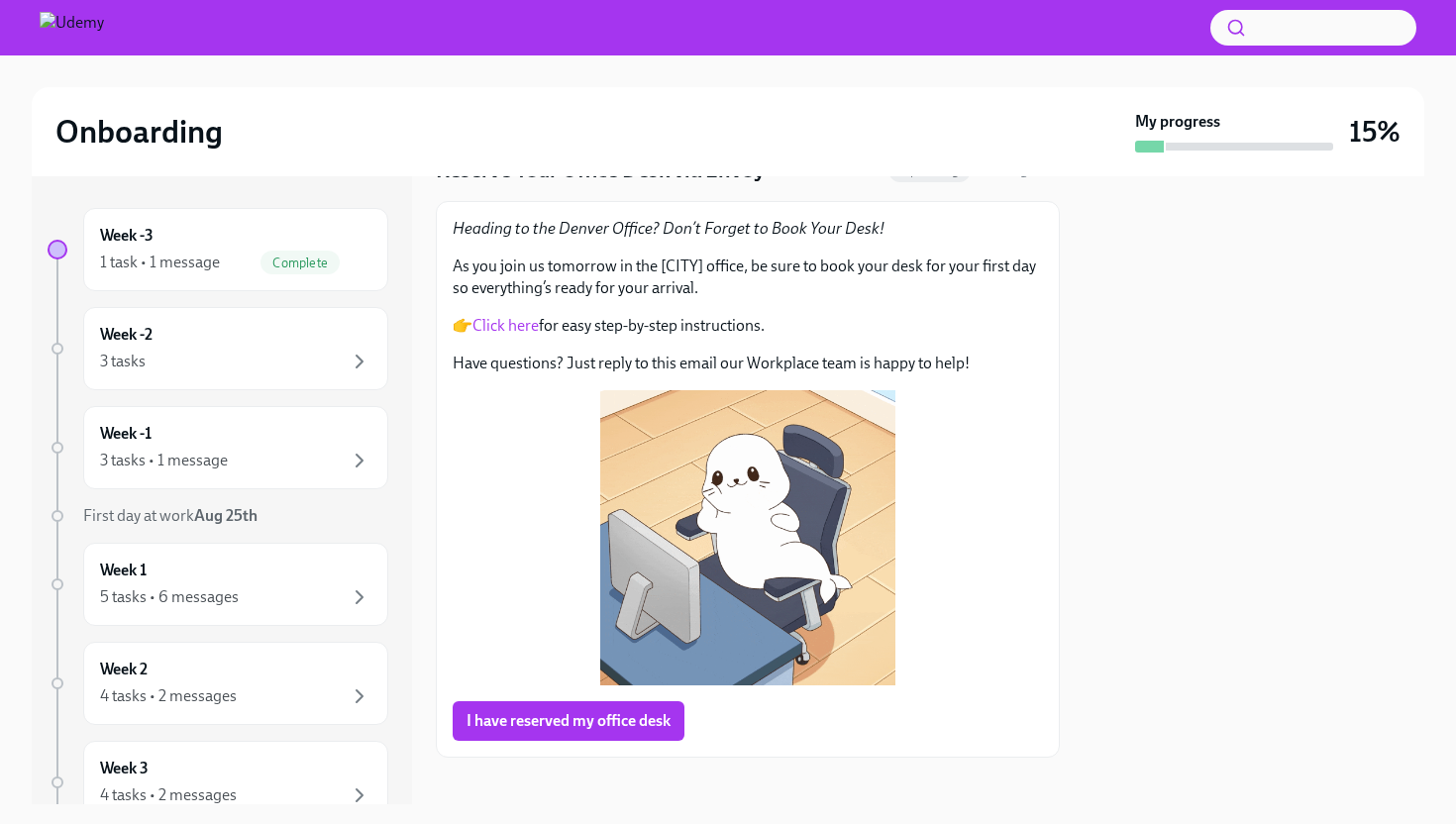 scroll, scrollTop: 0, scrollLeft: 0, axis: both 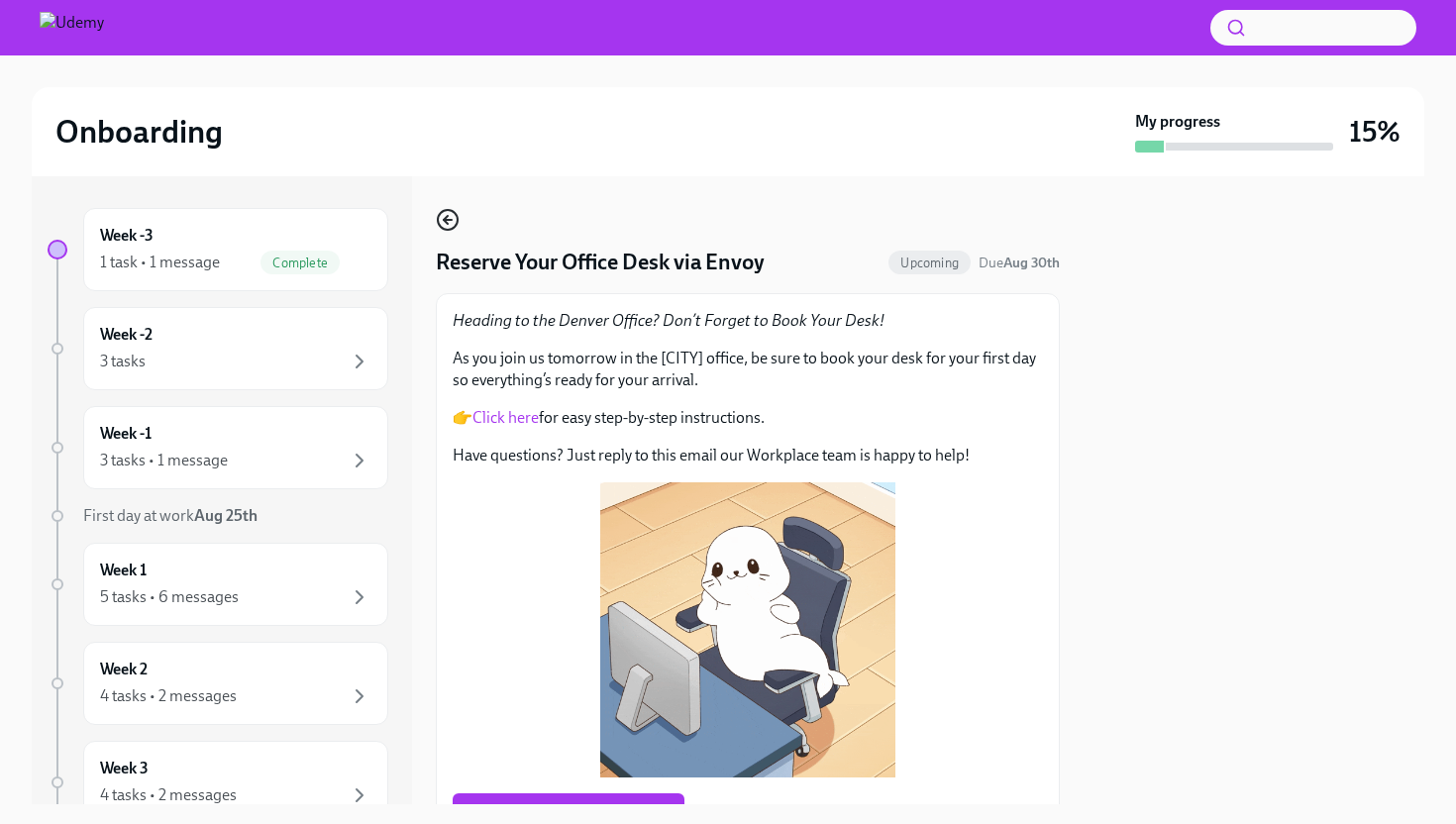 click 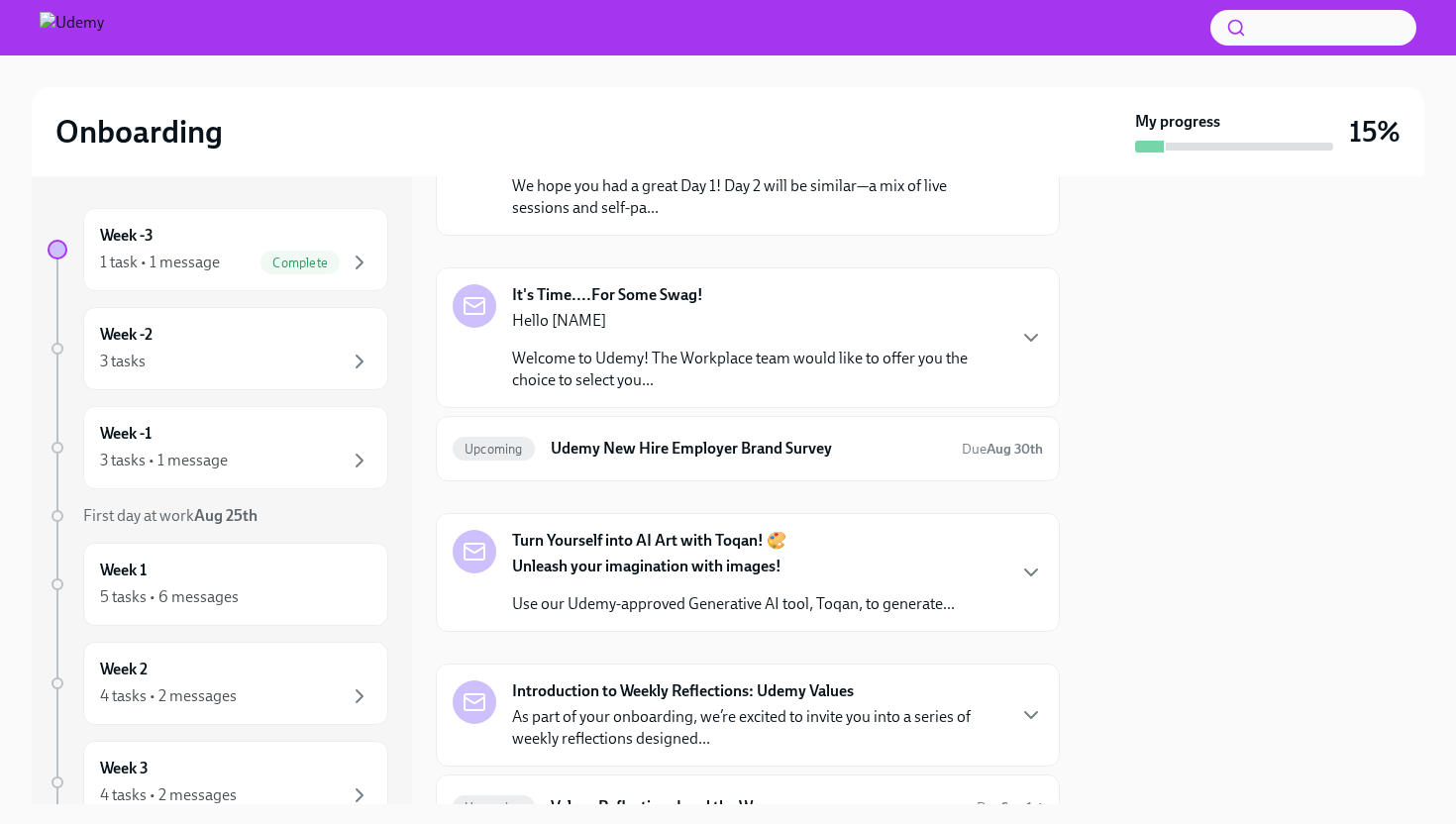 scroll, scrollTop: 694, scrollLeft: 0, axis: vertical 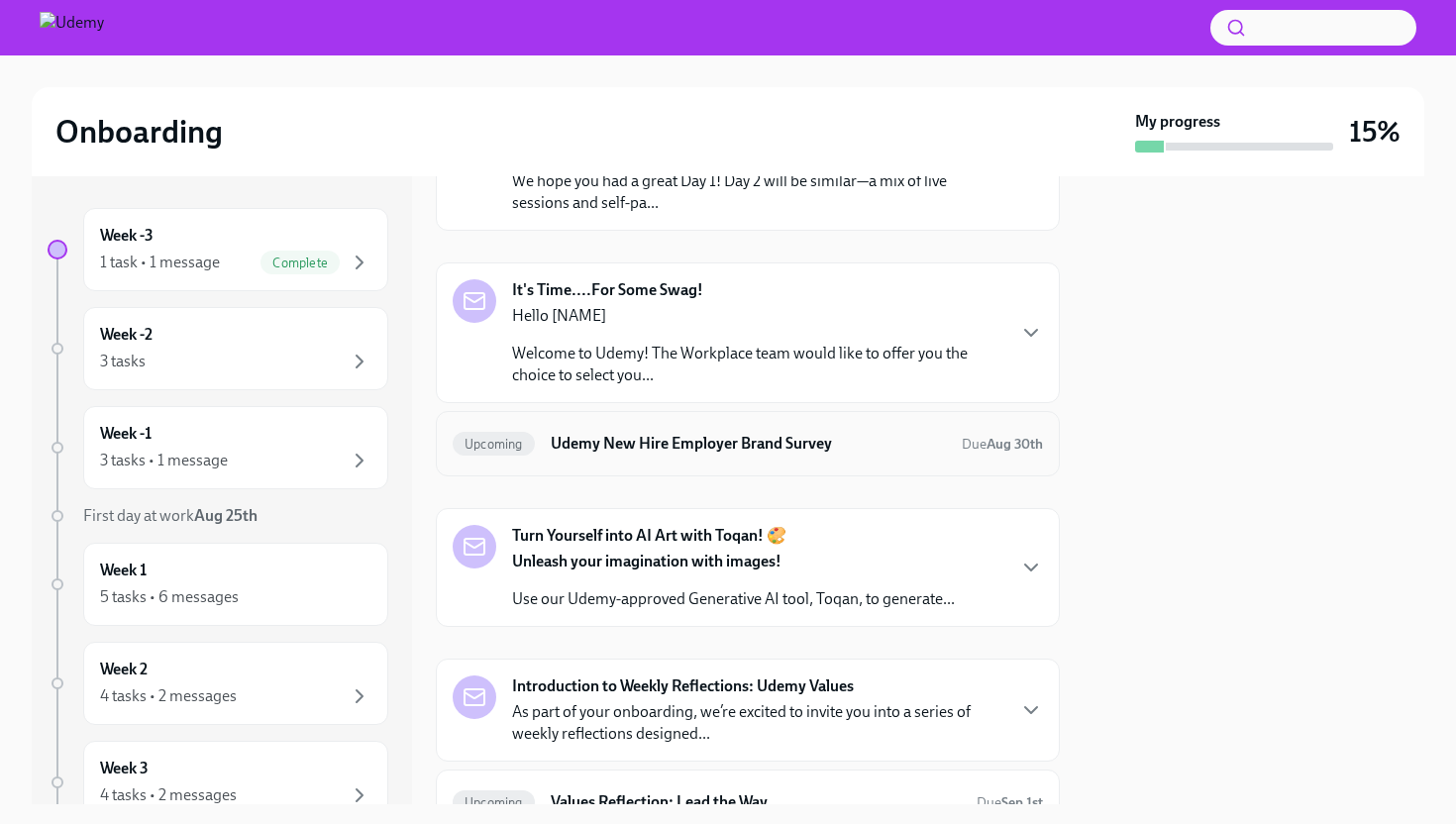 click on "Udemy New Hire Employer Brand Survey" at bounding box center (748, 444) 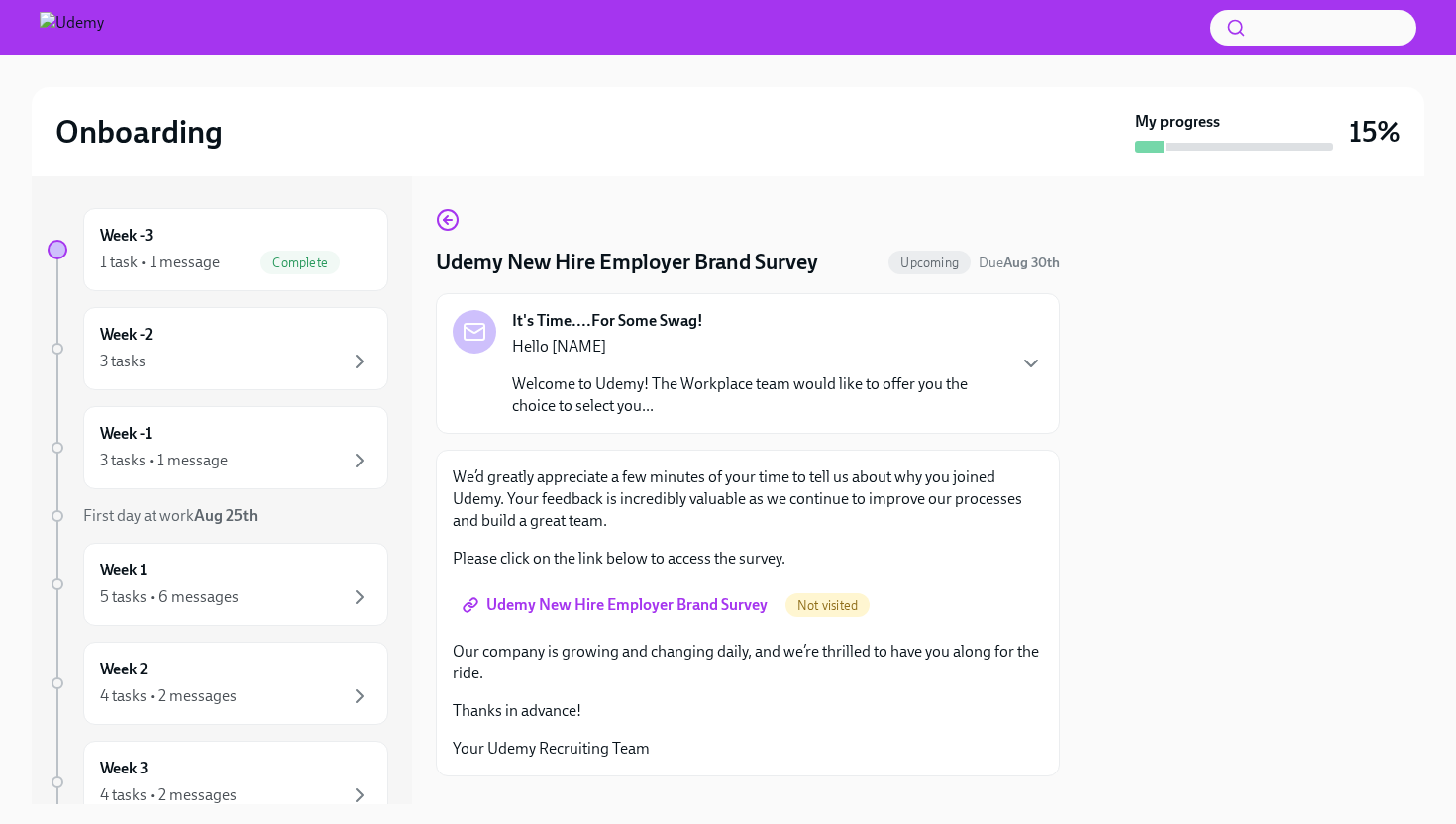 scroll, scrollTop: 36, scrollLeft: 0, axis: vertical 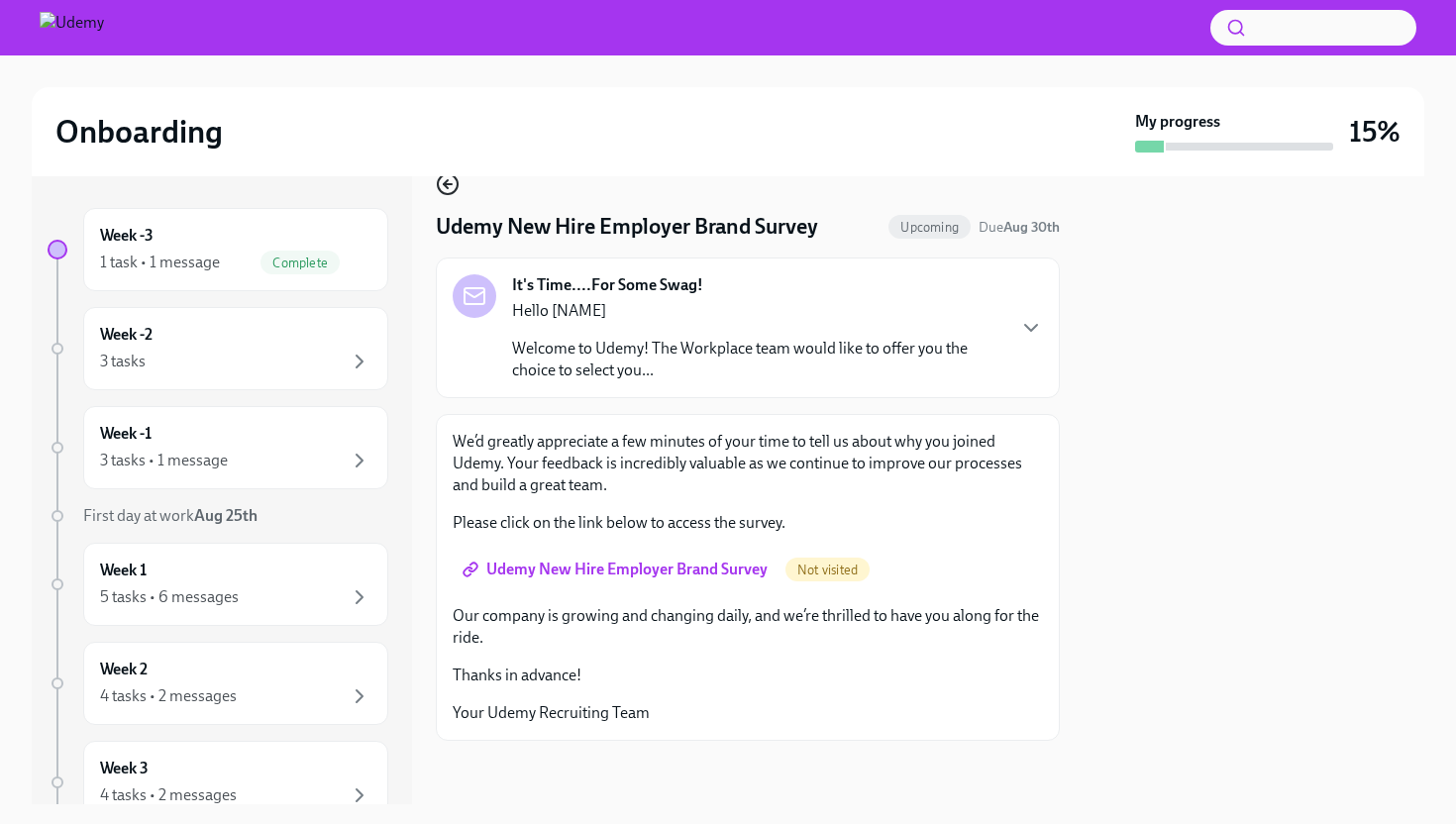 click 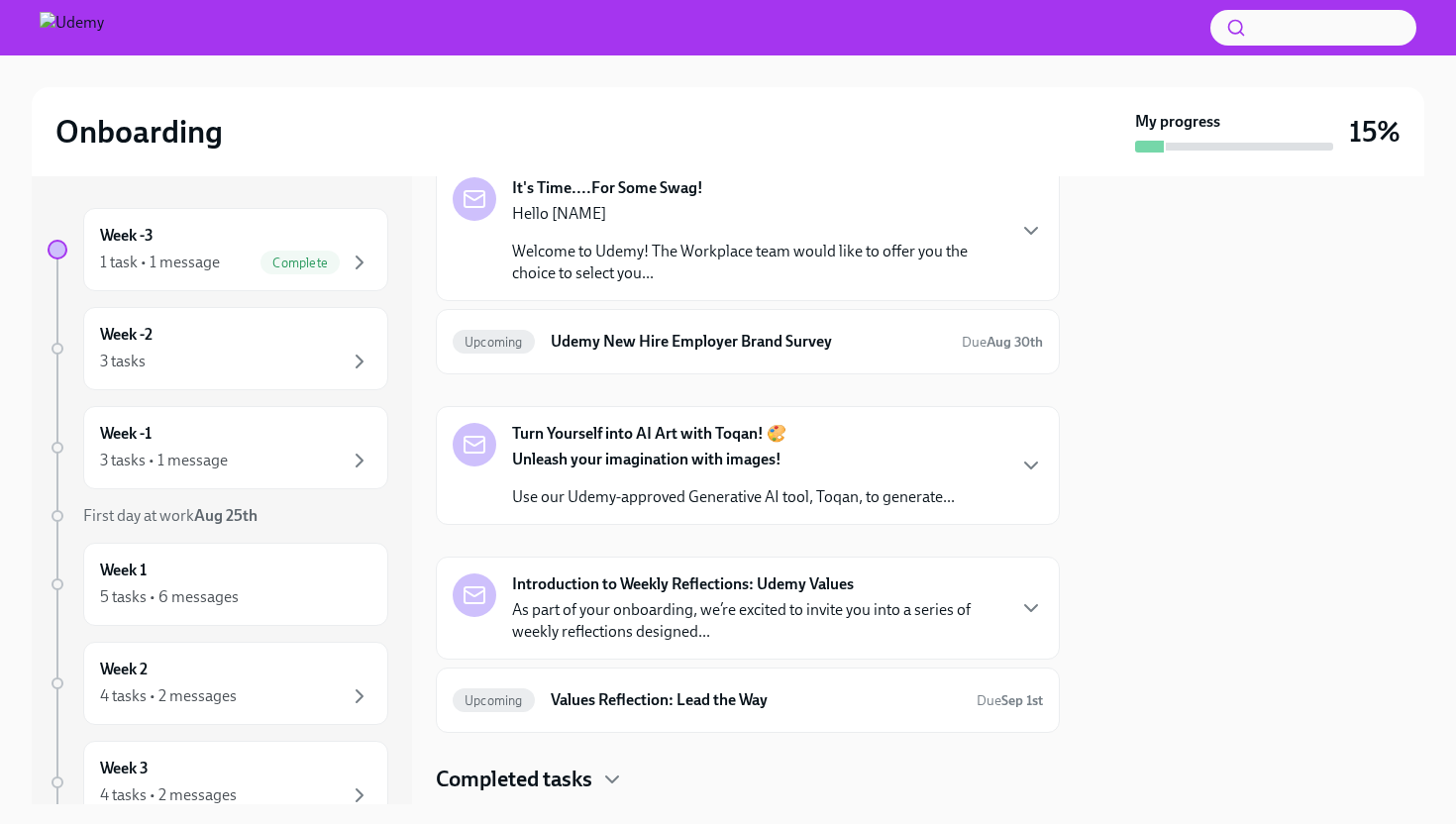 scroll, scrollTop: 850, scrollLeft: 0, axis: vertical 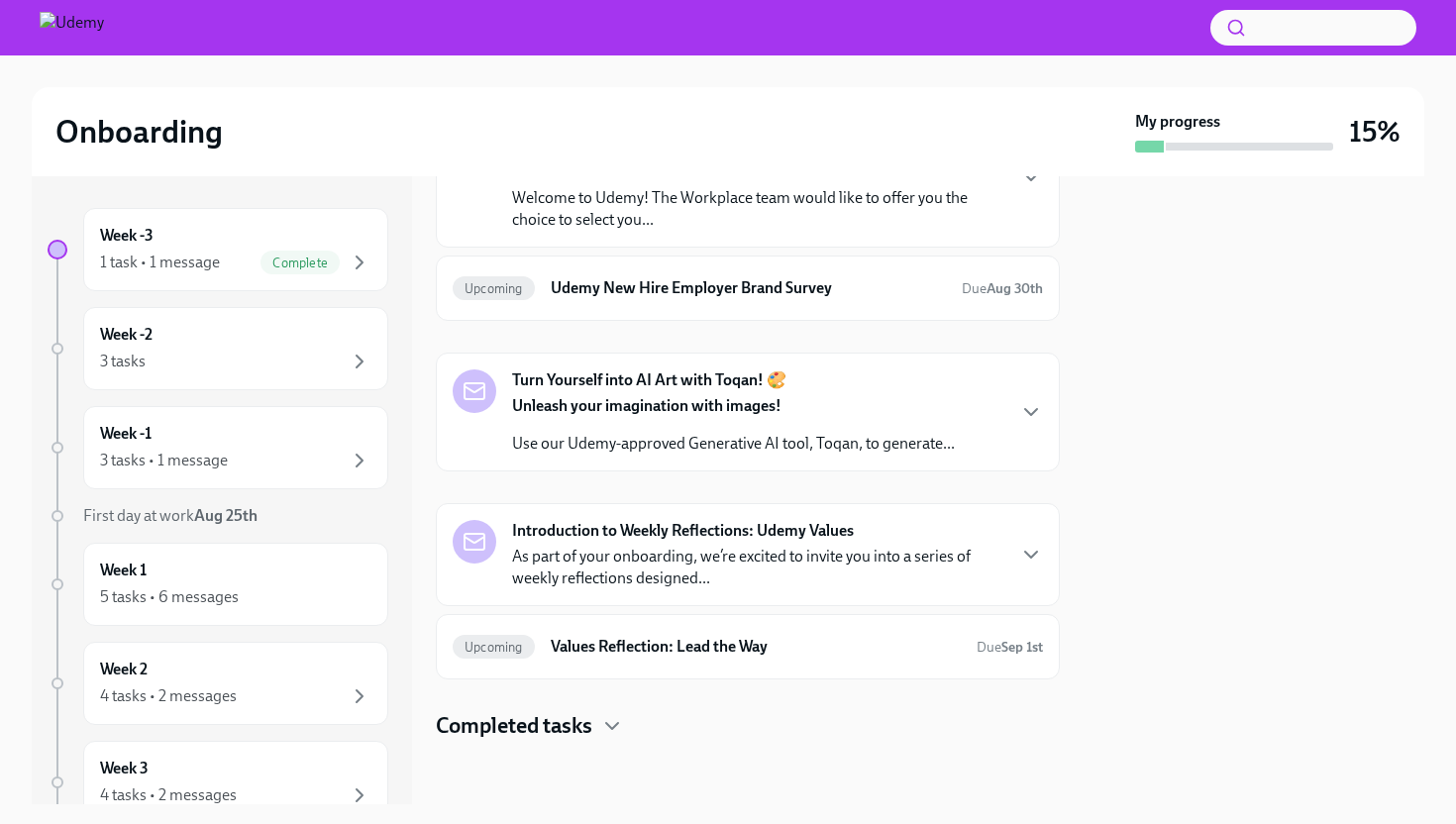 click on "Completed tasks" at bounding box center [514, 726] 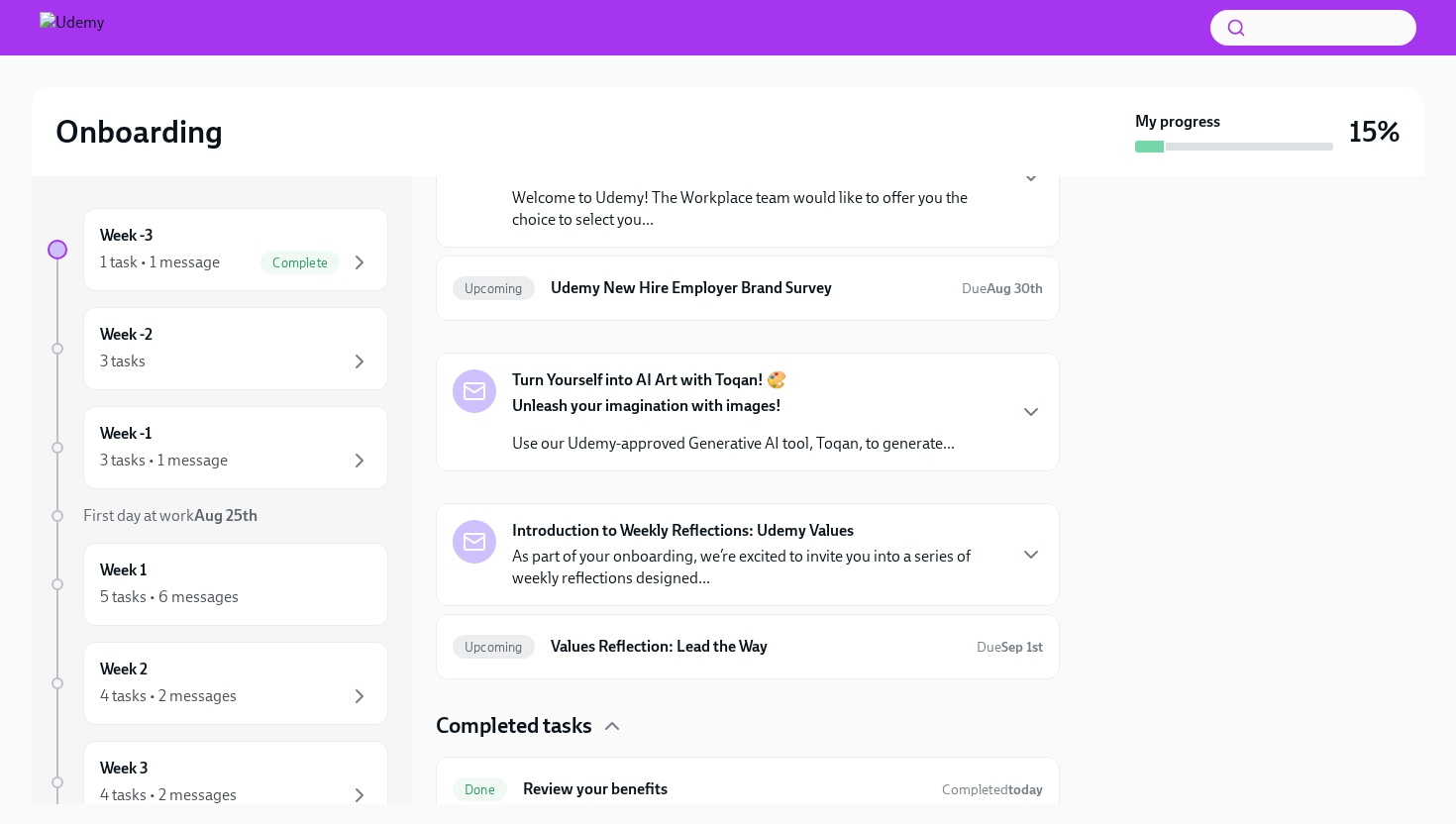 scroll, scrollTop: 931, scrollLeft: 0, axis: vertical 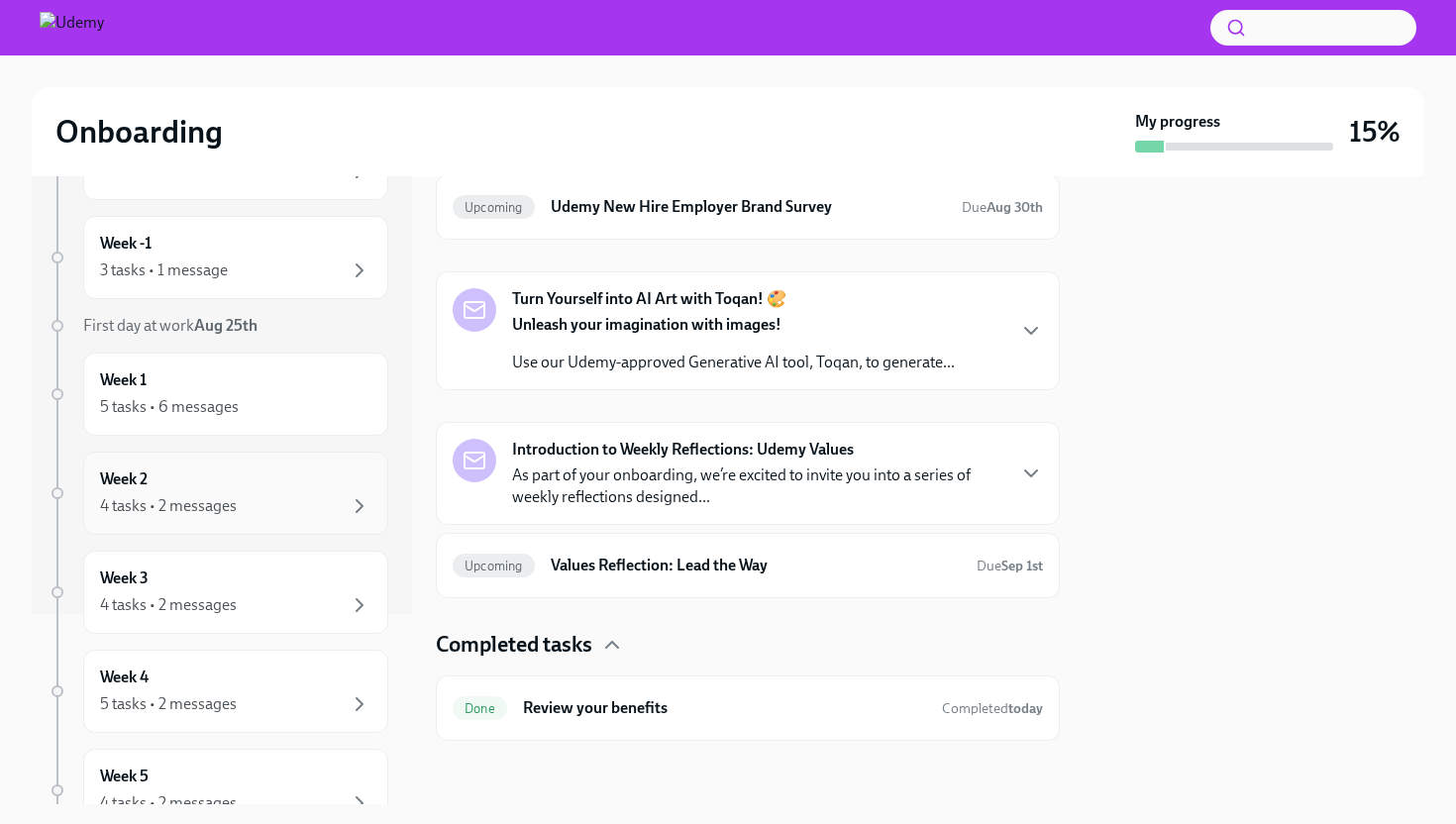 click on "4 tasks • 2 messages" at bounding box center (236, 506) 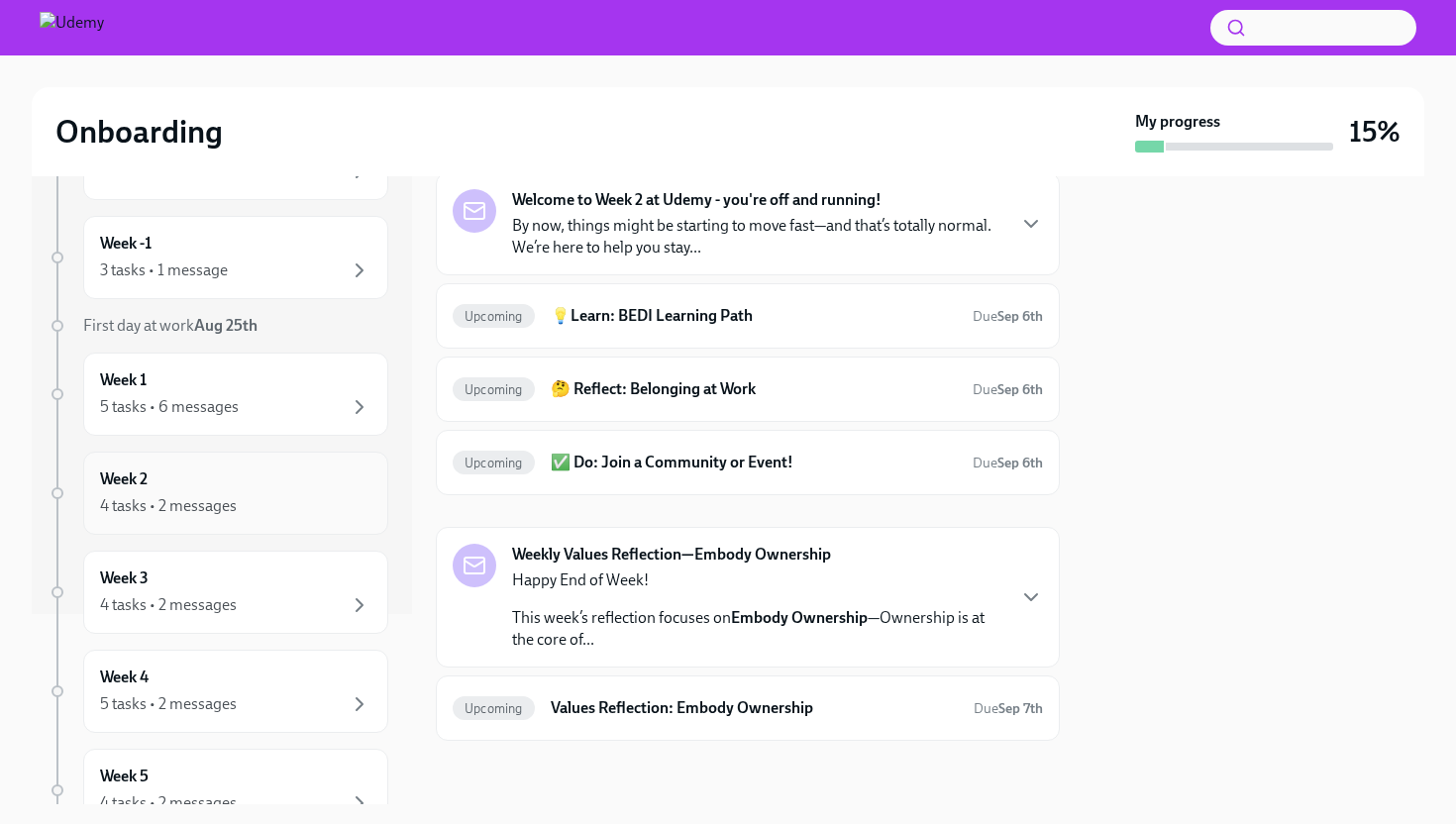 scroll, scrollTop: 95, scrollLeft: 0, axis: vertical 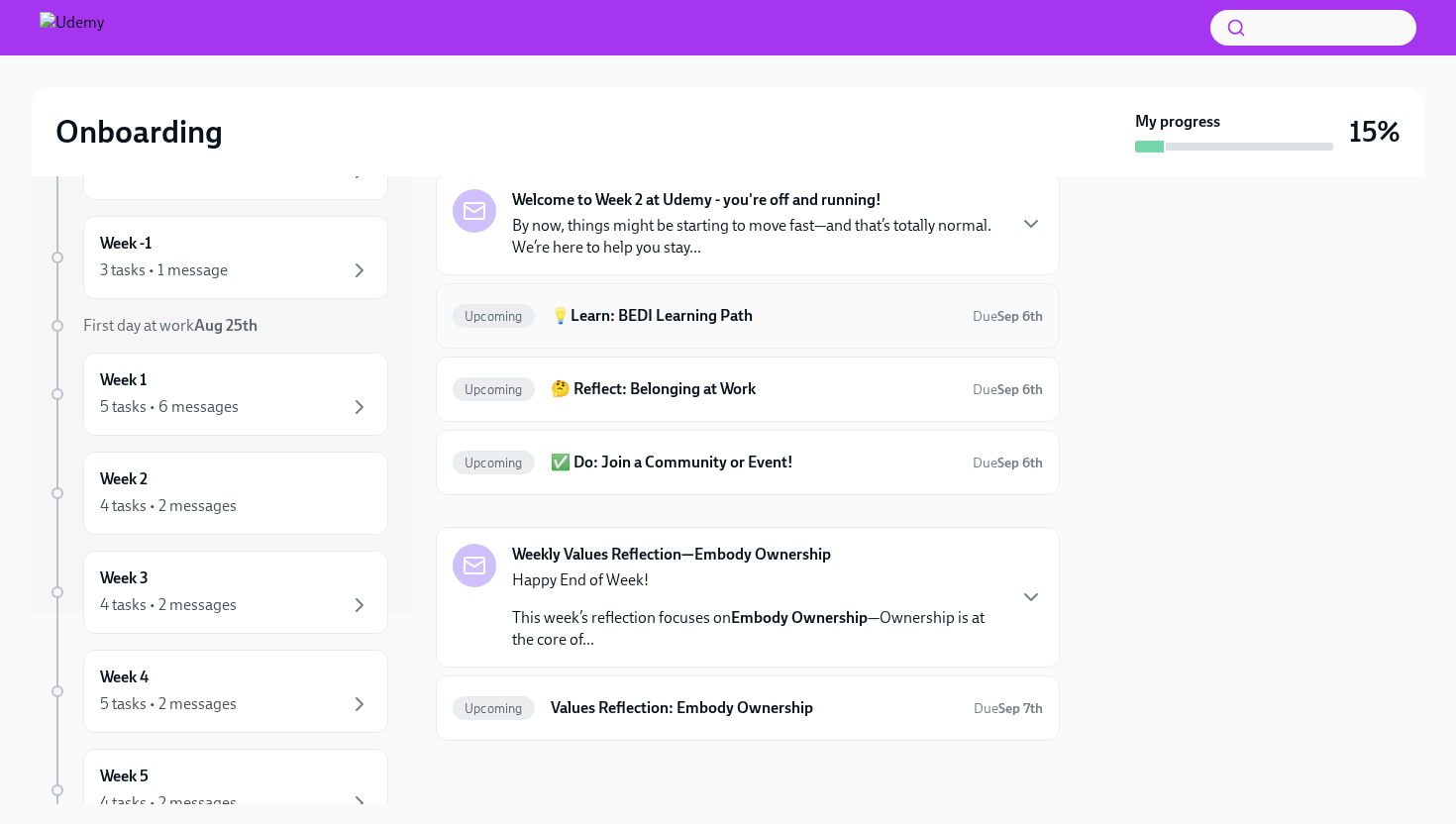 click on "💡Learn: BEDI Learning Path" at bounding box center (754, 316) 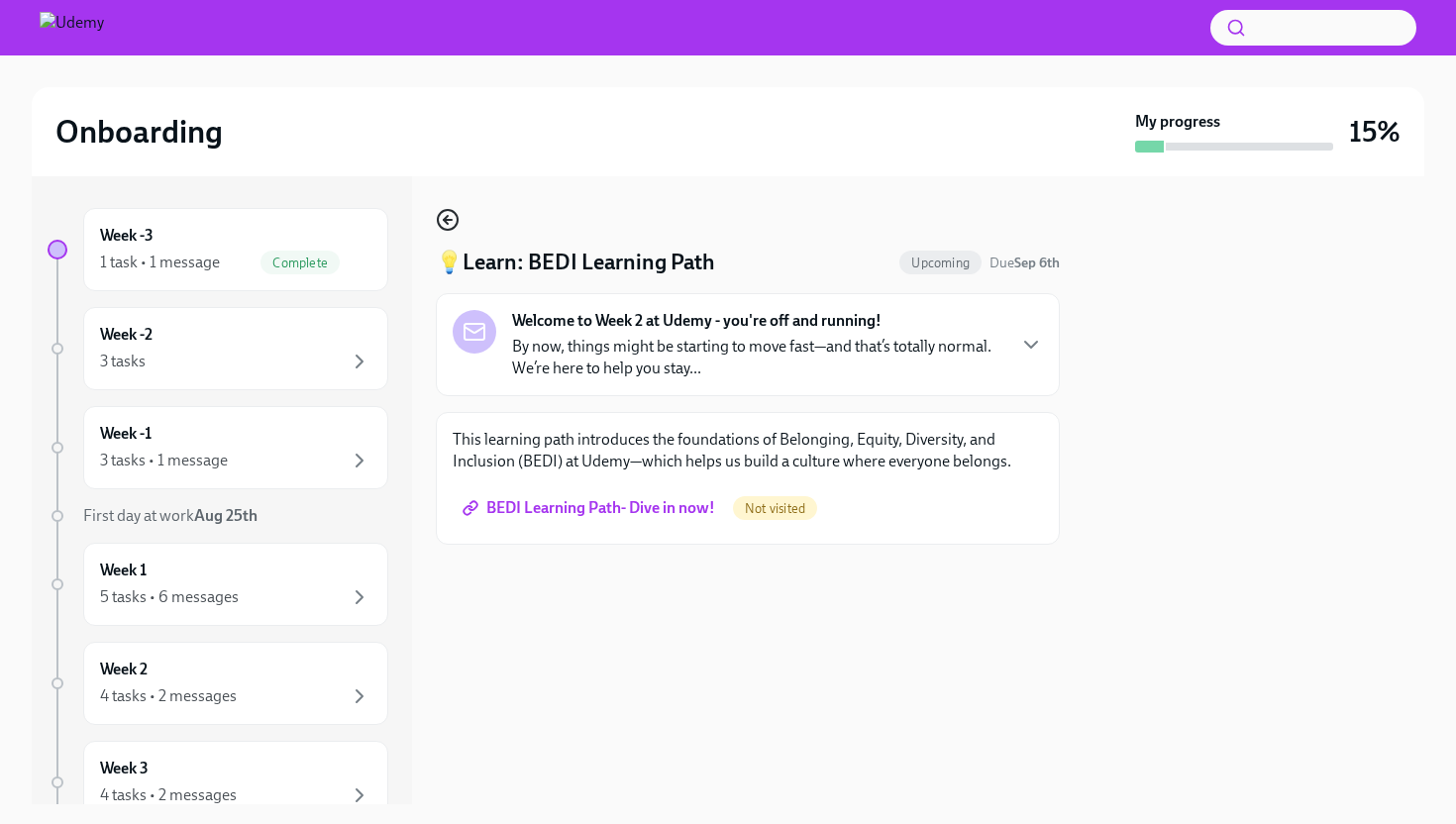 click 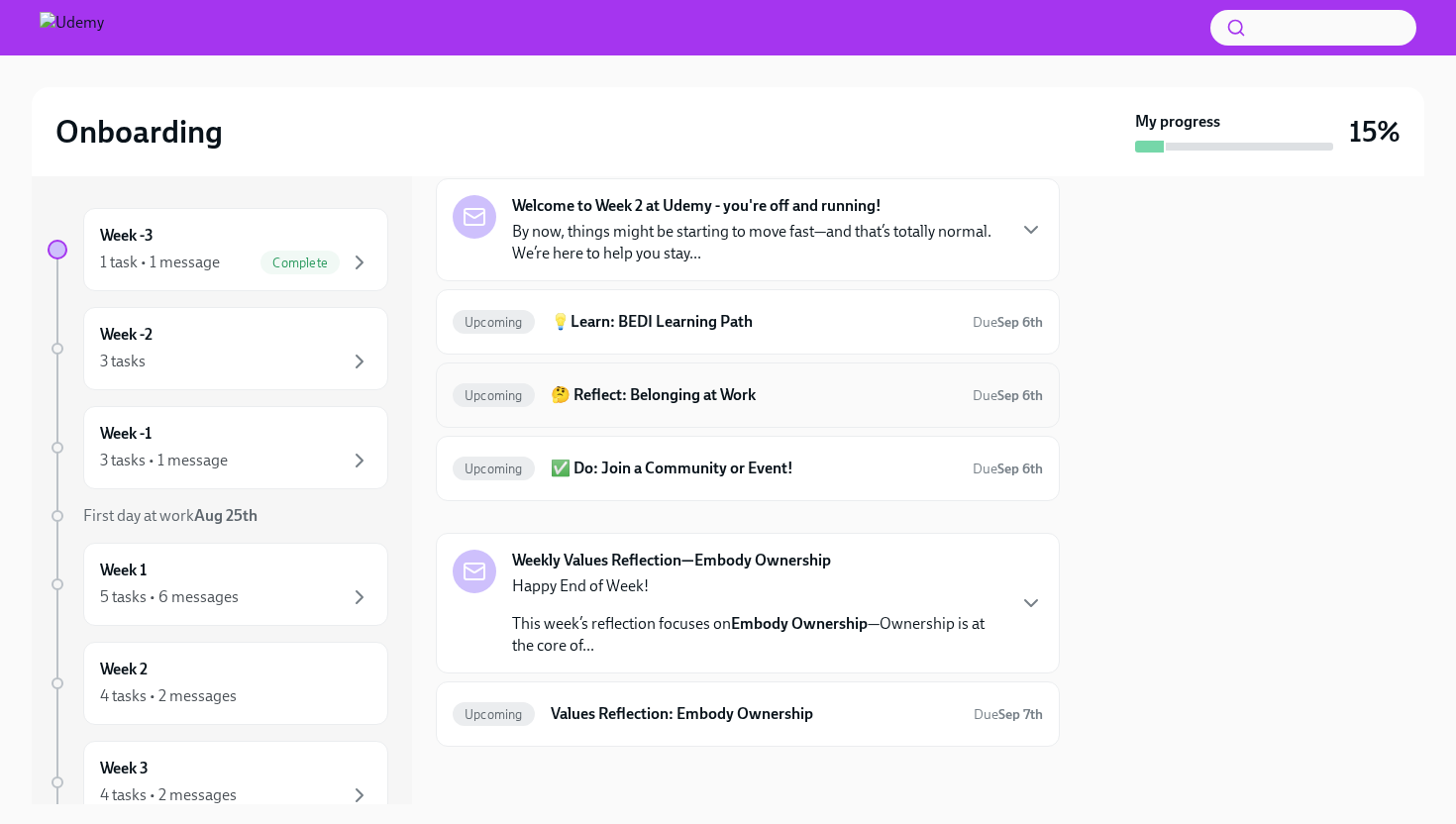 scroll, scrollTop: 95, scrollLeft: 0, axis: vertical 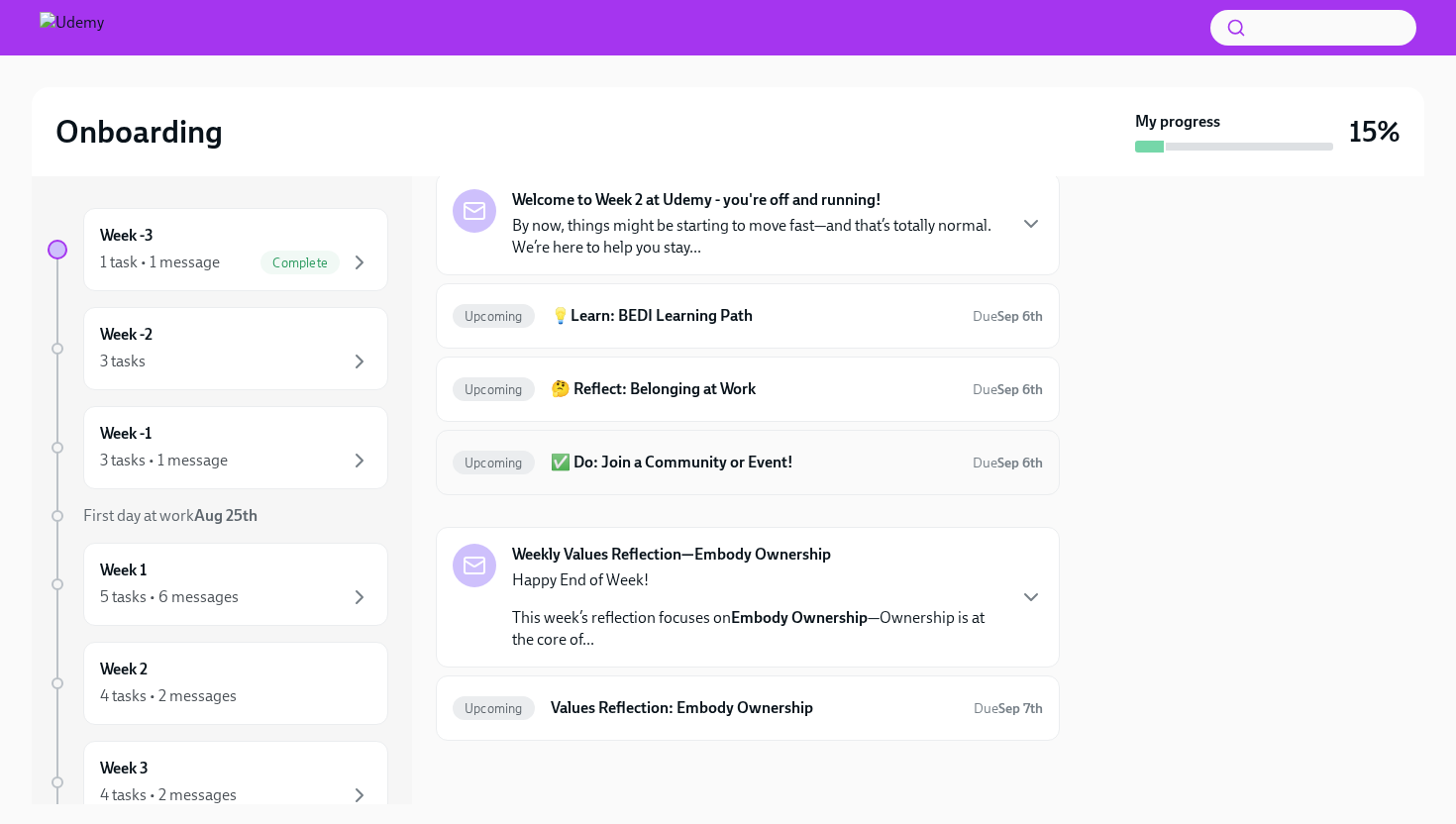 click on "✅ Do: Join a Community or Event!" at bounding box center [754, 463] 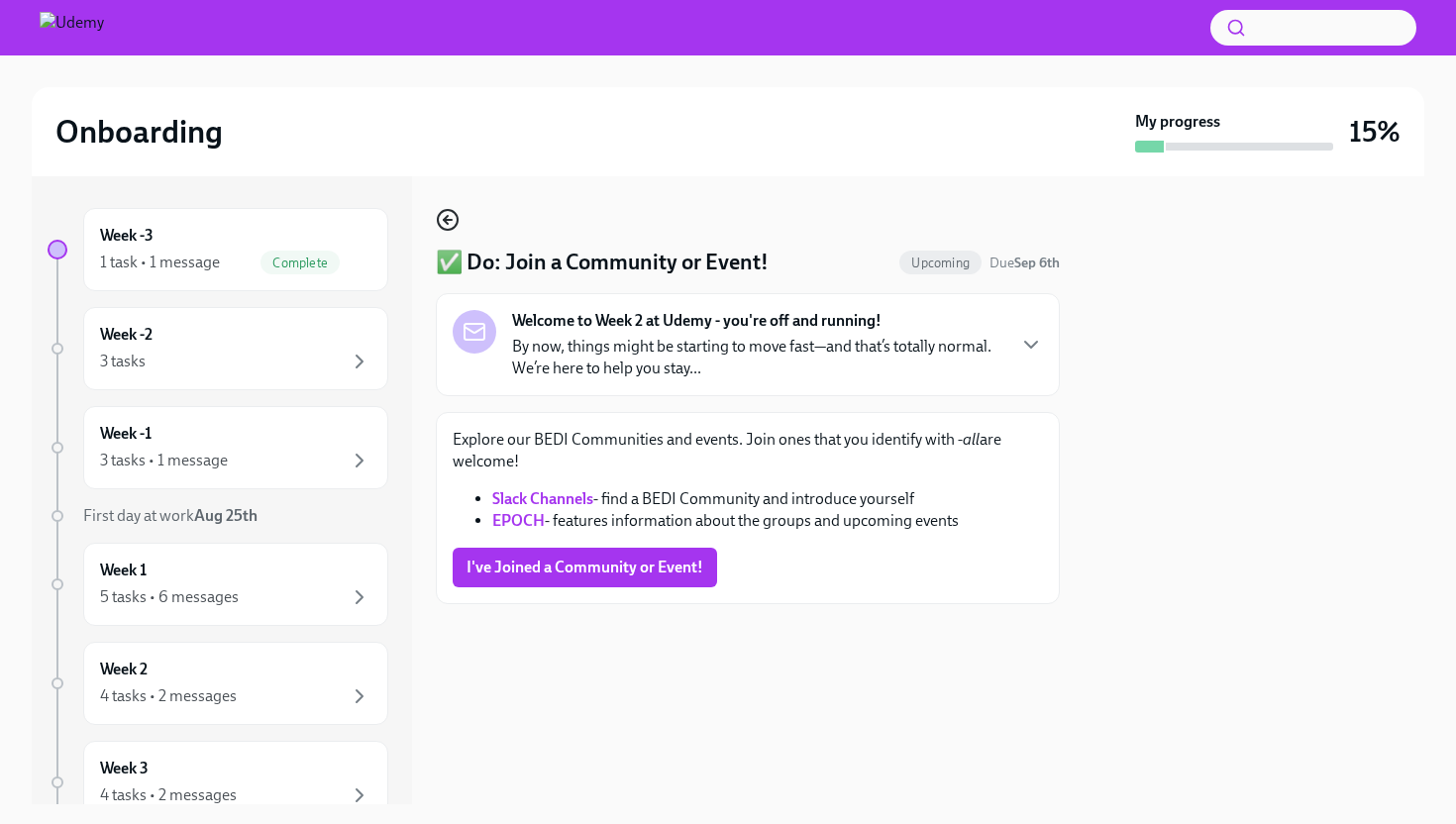 click 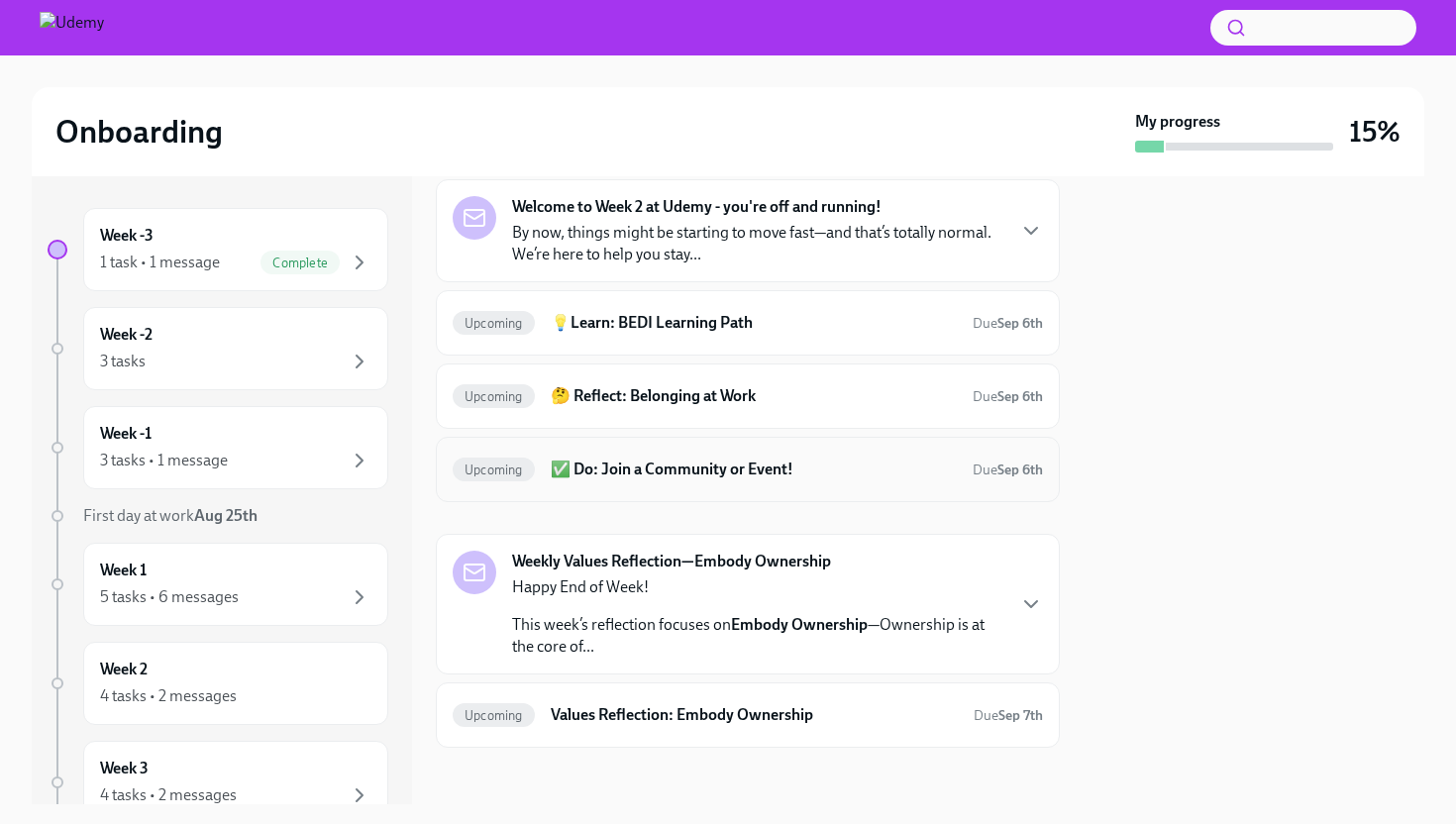 scroll, scrollTop: 95, scrollLeft: 0, axis: vertical 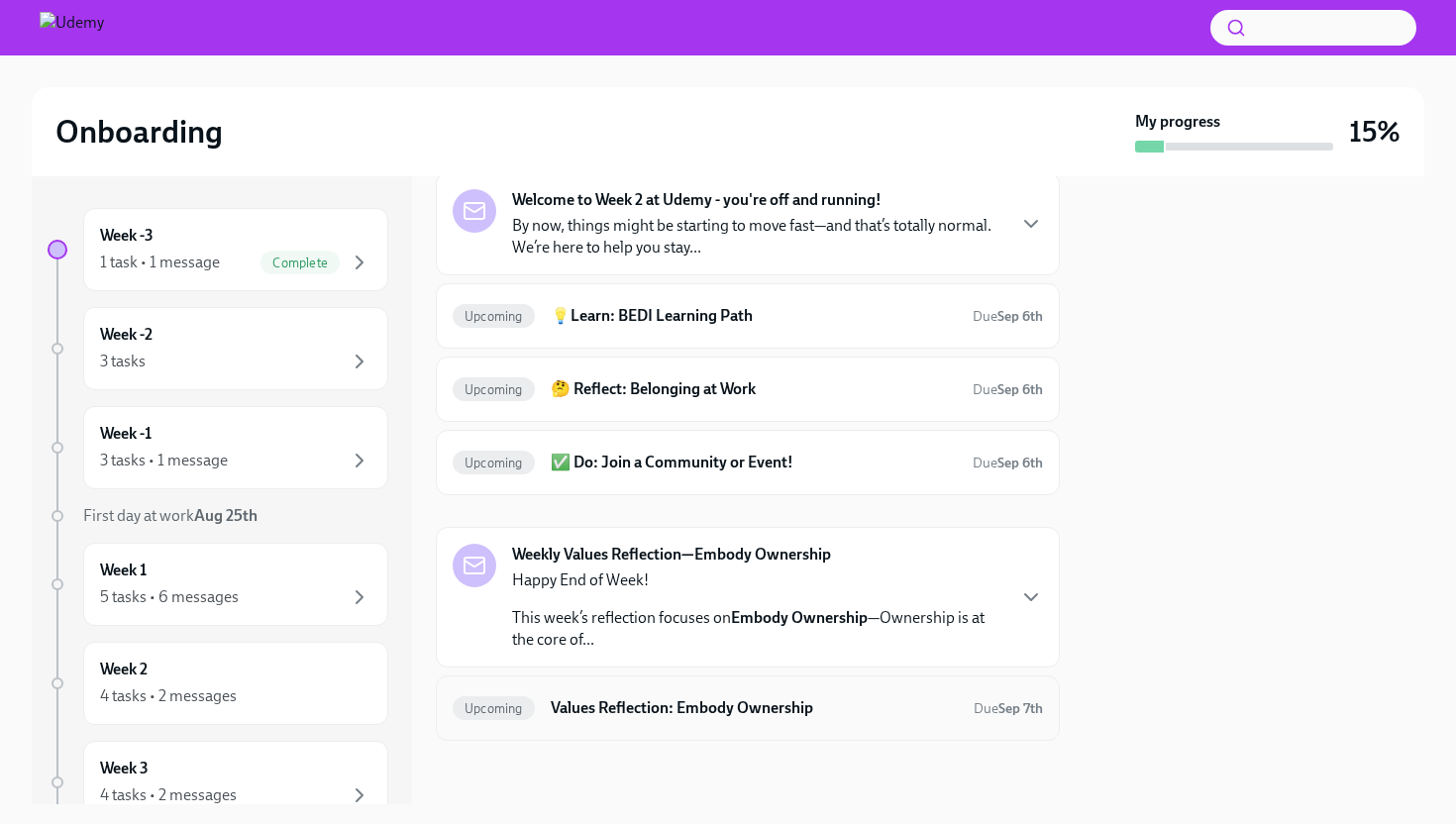 click on "Values Reflection: Embody Ownership" at bounding box center (754, 708) 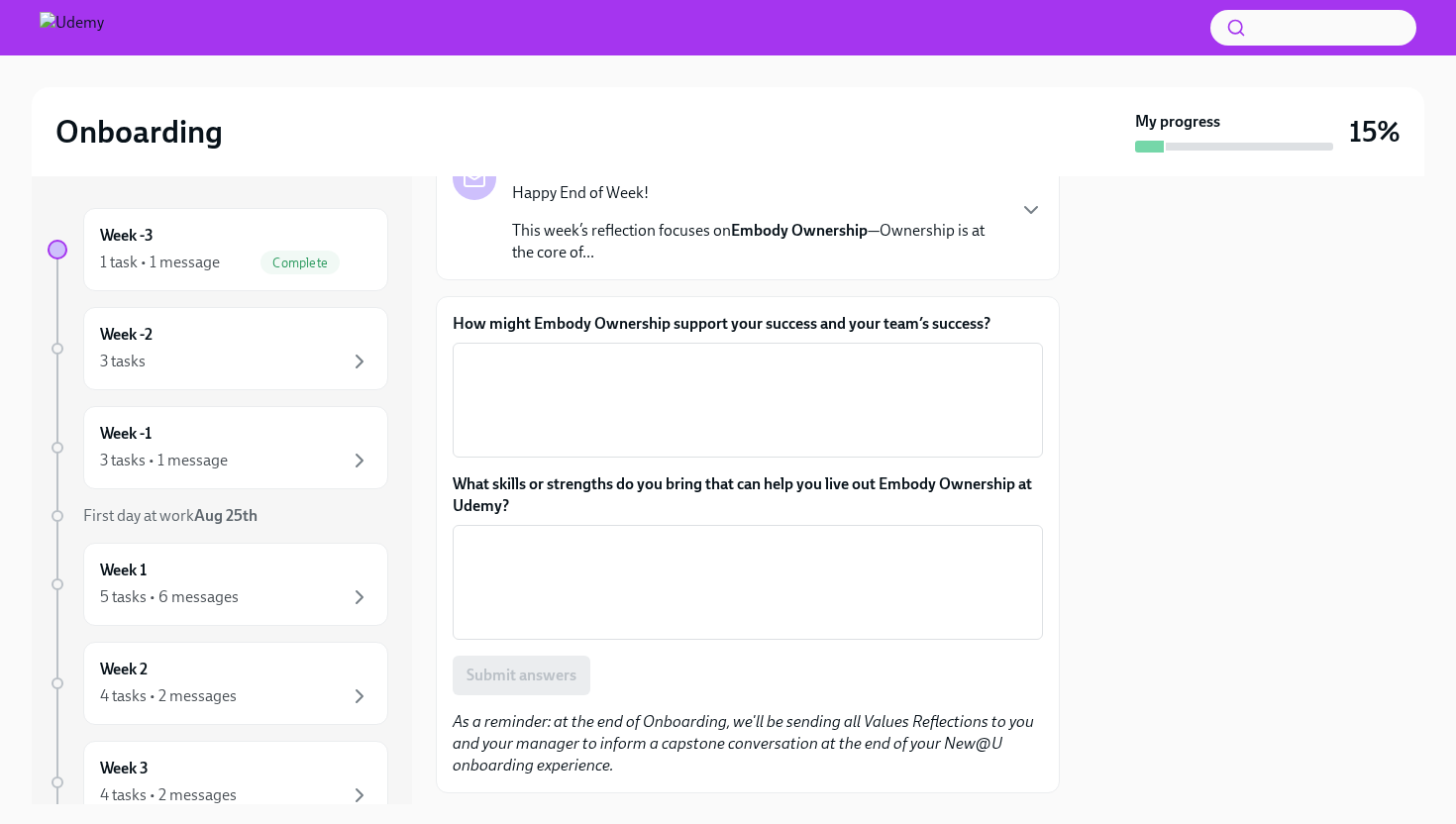 scroll, scrollTop: 206, scrollLeft: 0, axis: vertical 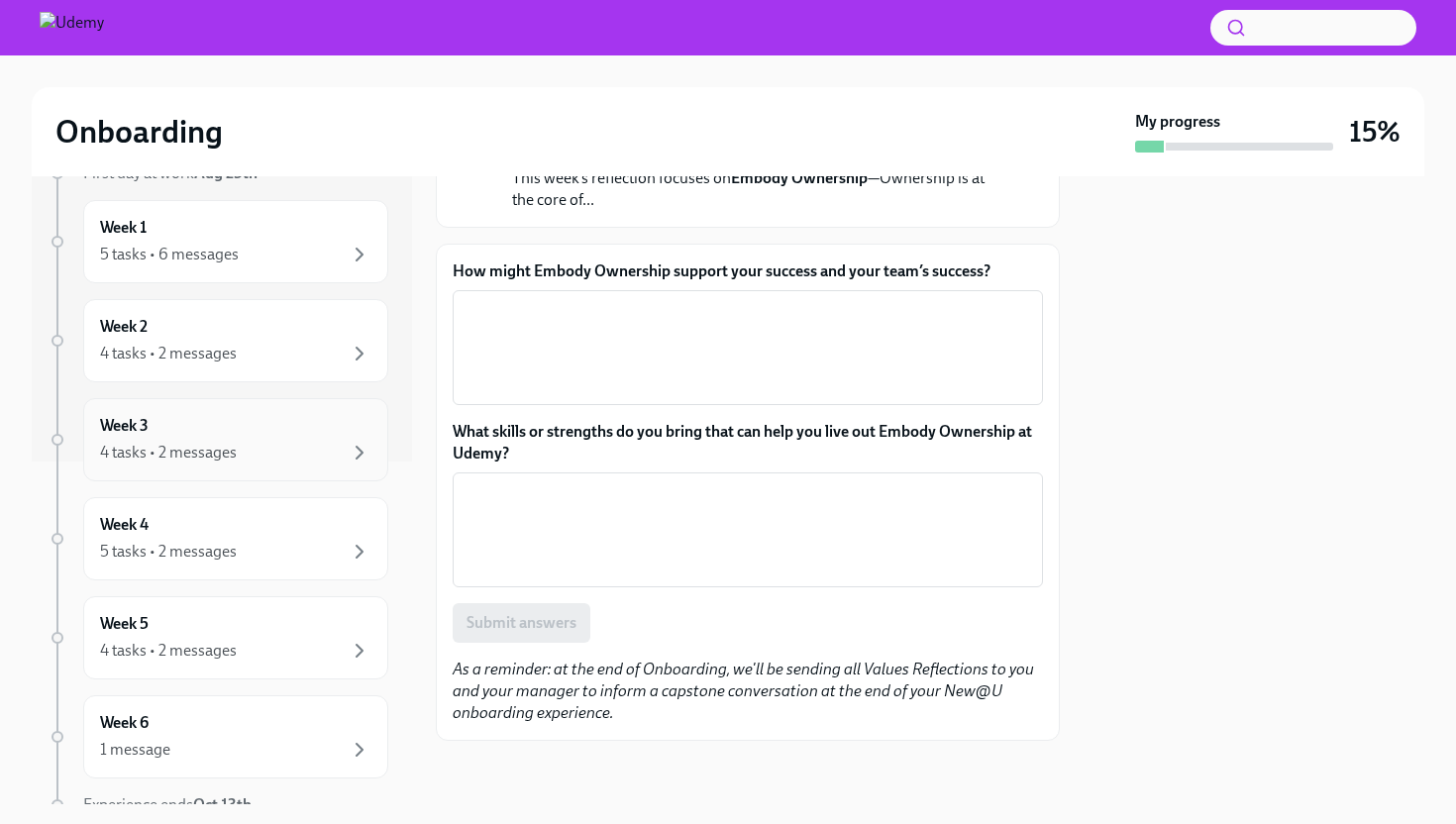click on "Week 3 4 tasks • 2 messages" at bounding box center (236, 440) 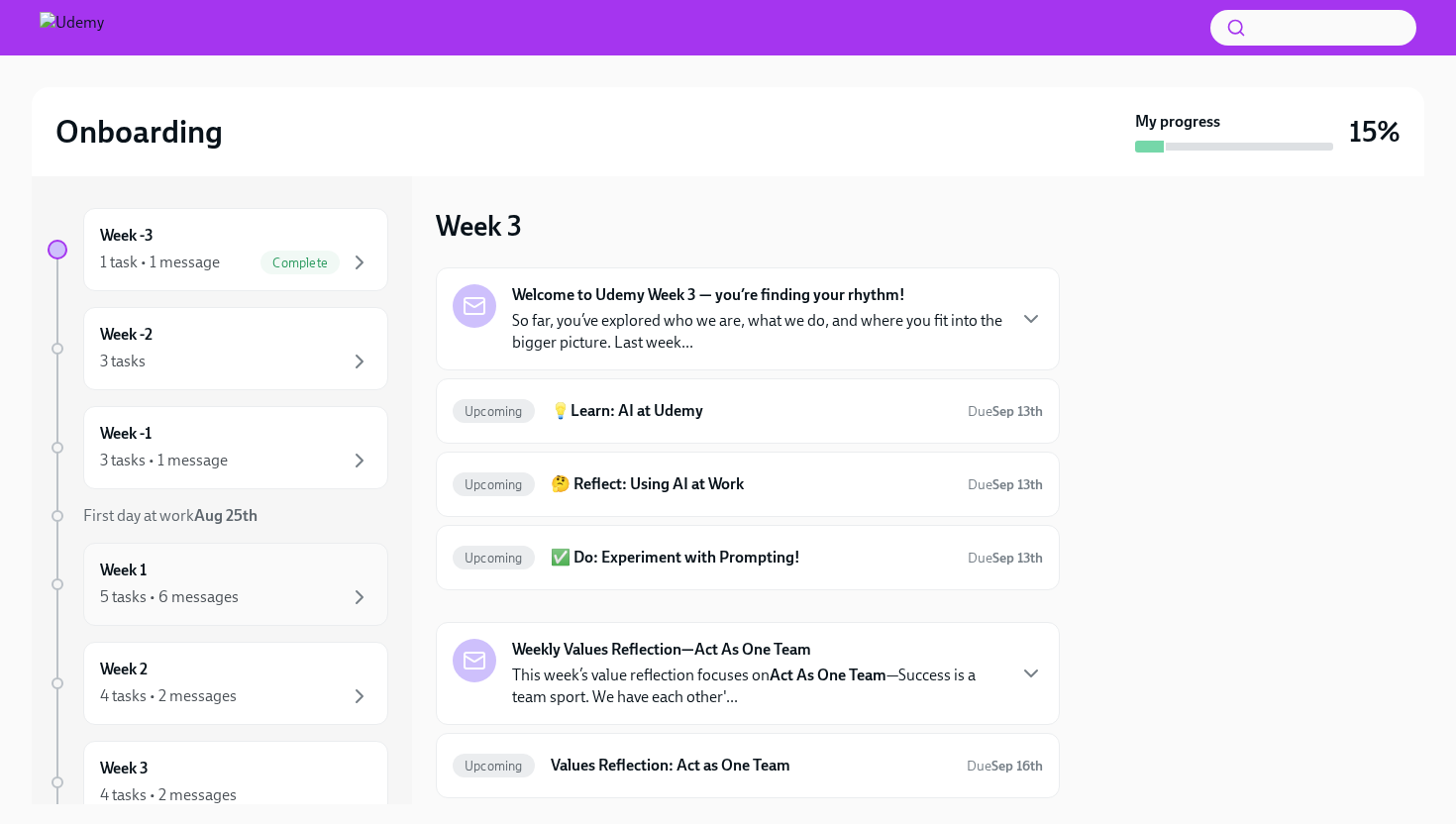 click on "Week 1 5 tasks • 6 messages" at bounding box center [236, 584] 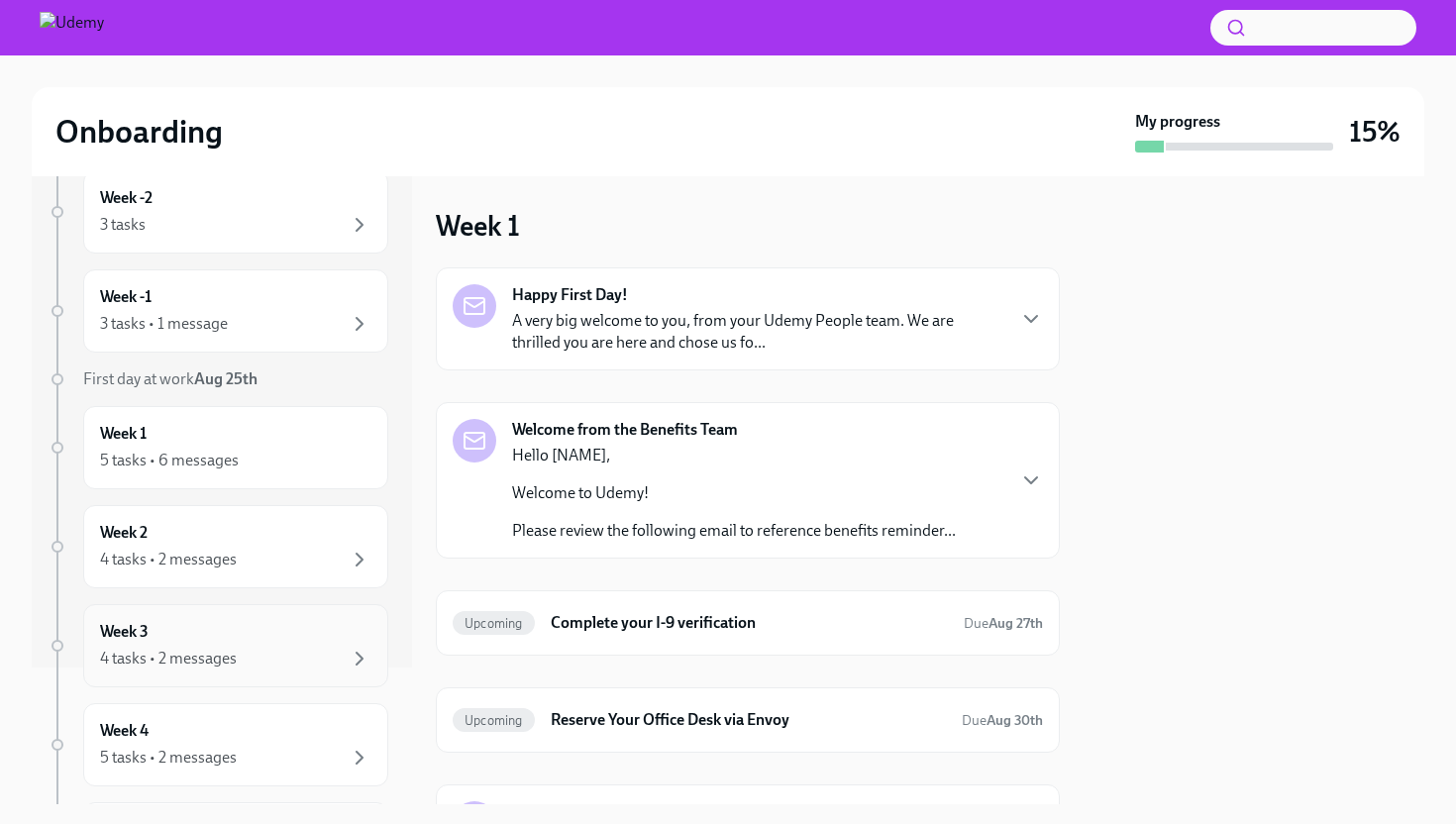 scroll, scrollTop: 157, scrollLeft: 0, axis: vertical 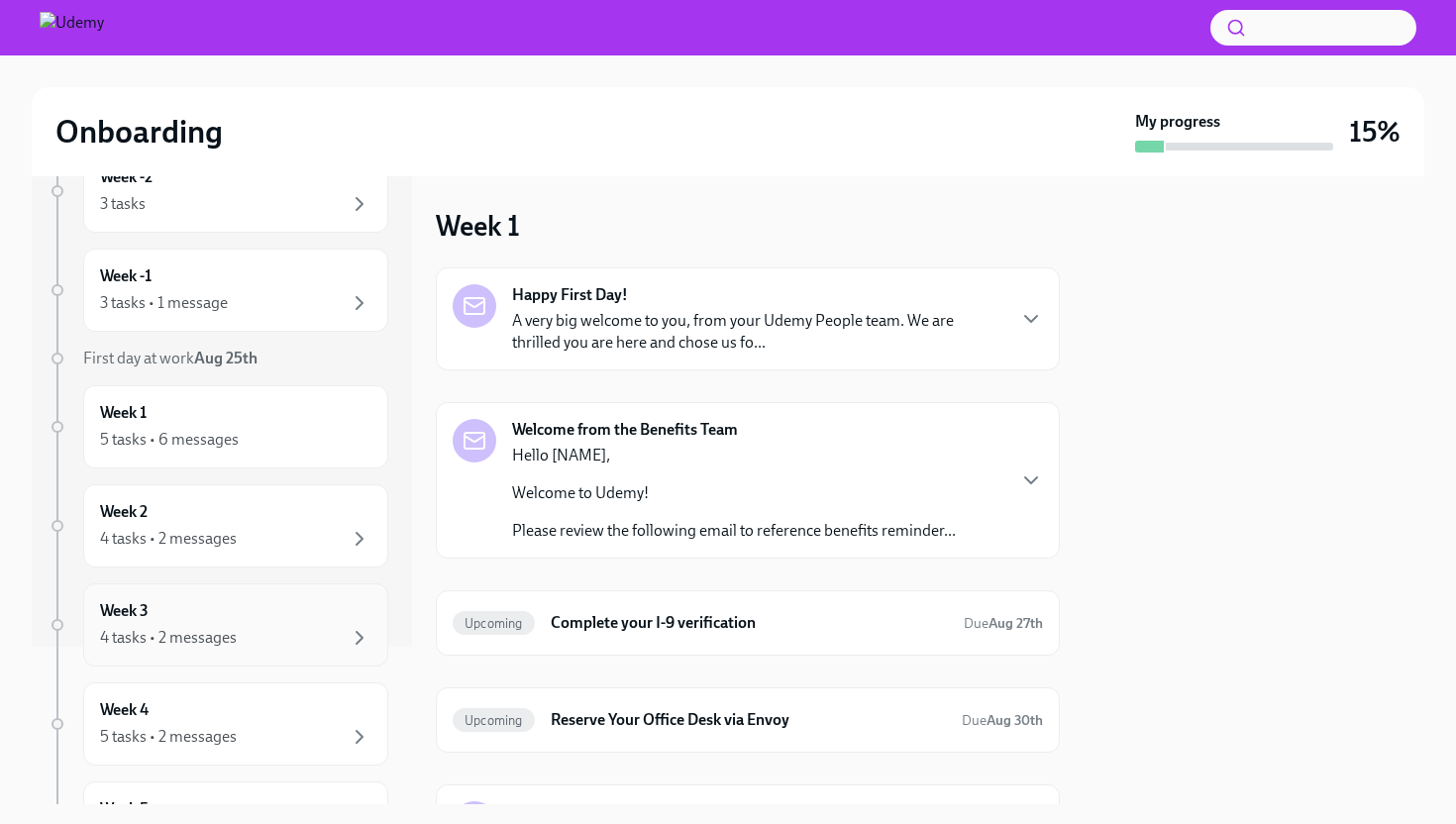 click on "4 tasks • 2 messages" at bounding box center [236, 638] 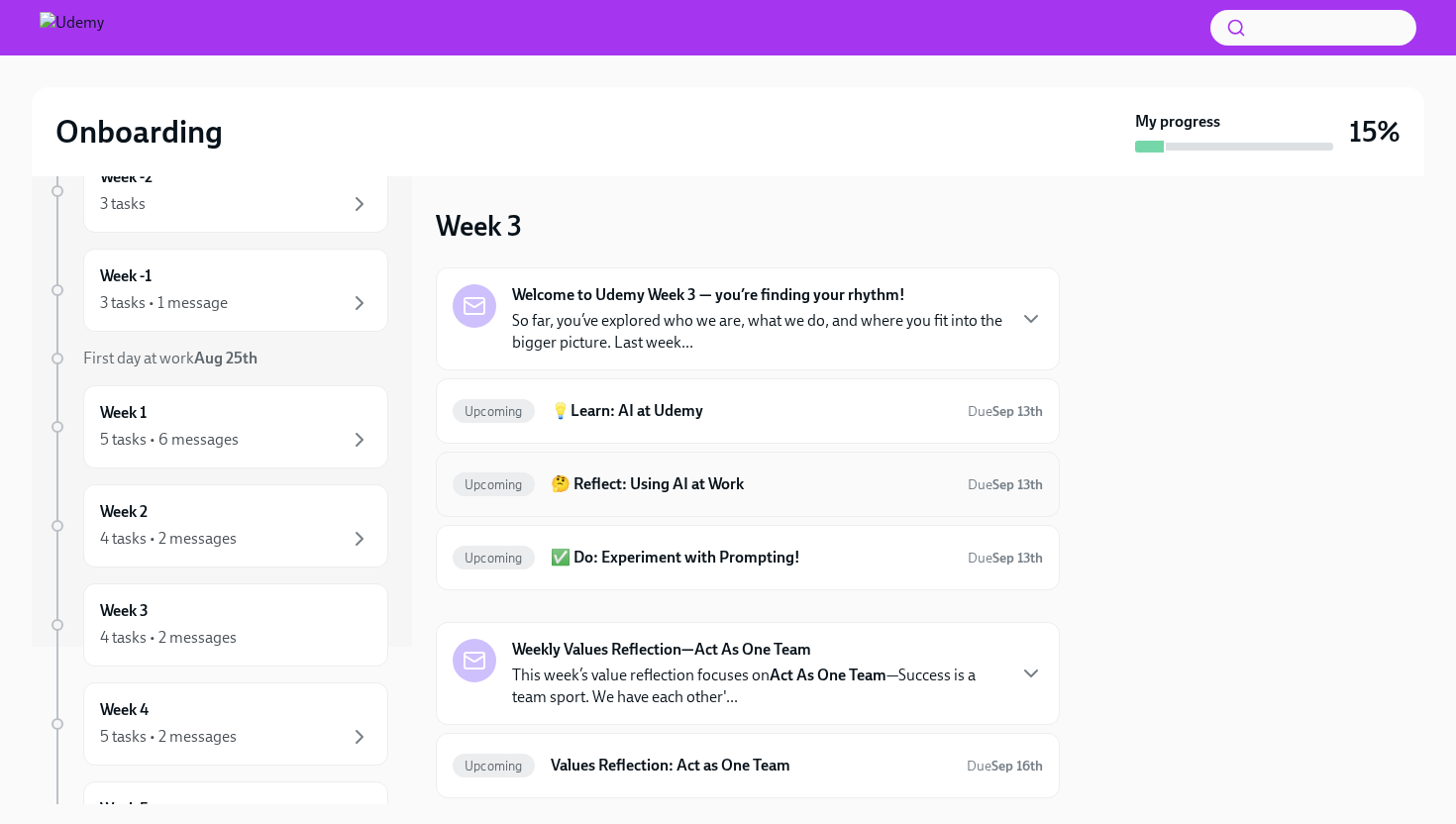 scroll, scrollTop: 57, scrollLeft: 0, axis: vertical 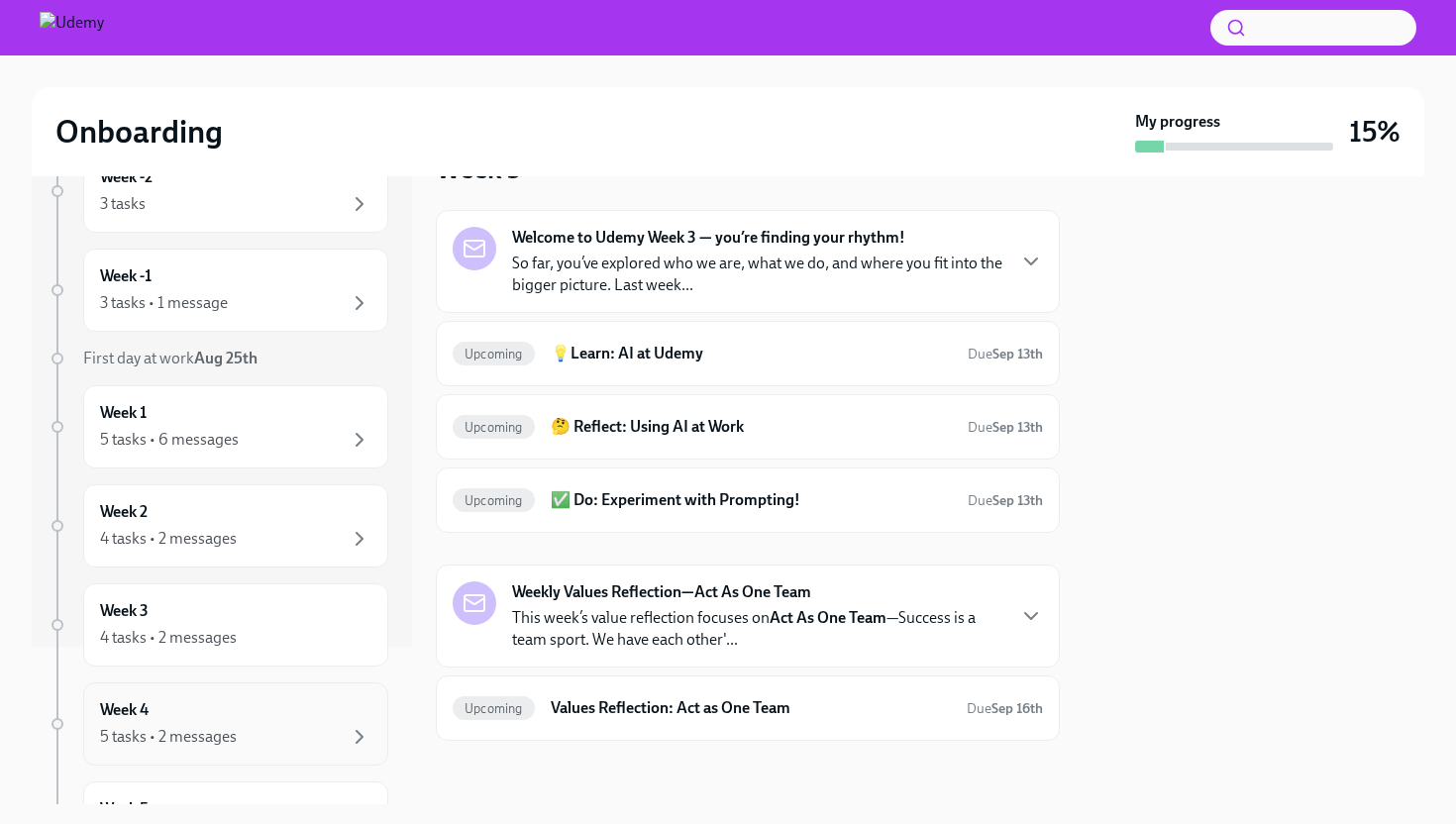 click on "Week 4 5 tasks • 2 messages" at bounding box center (236, 724) 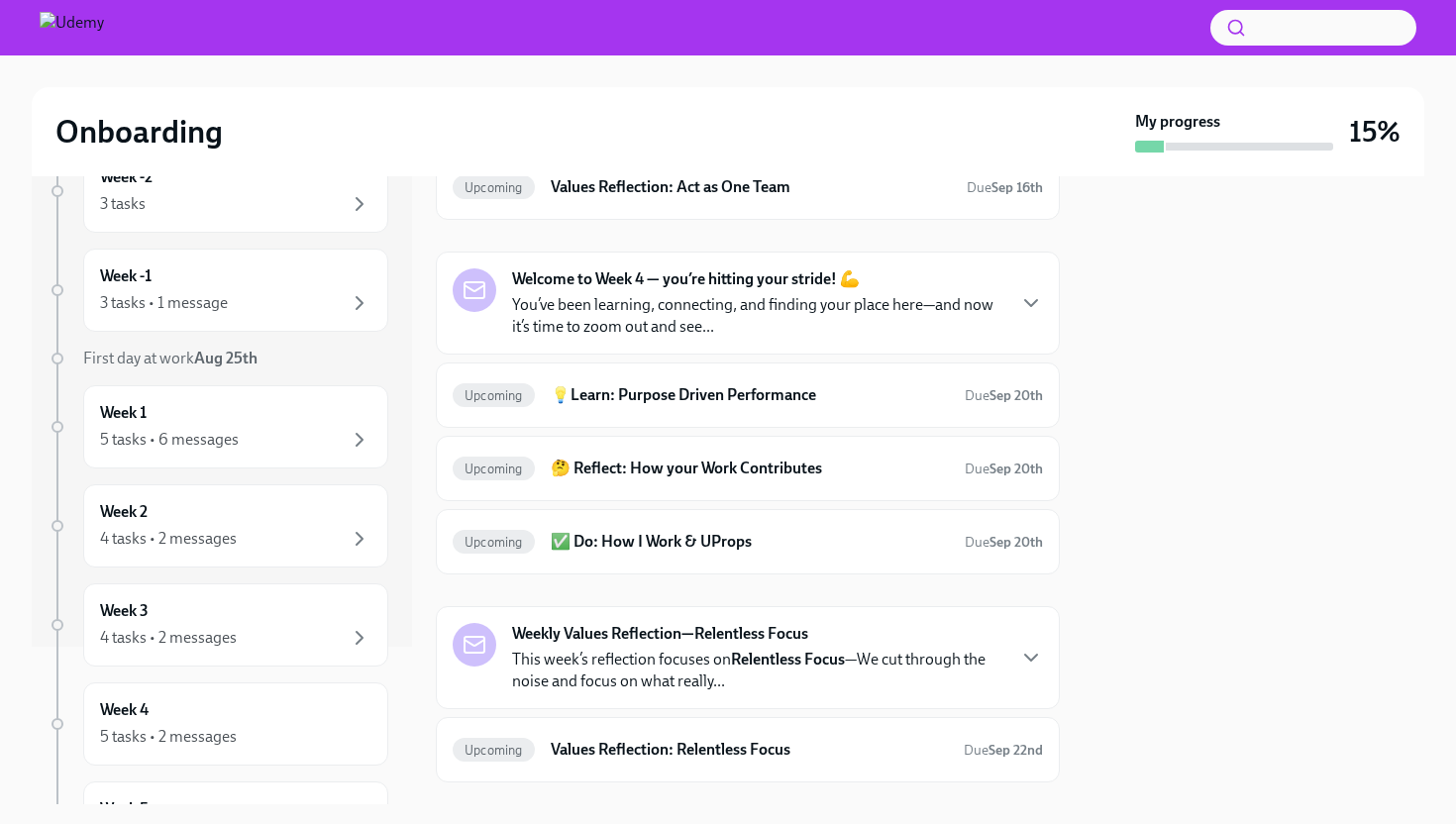 scroll, scrollTop: 154, scrollLeft: 0, axis: vertical 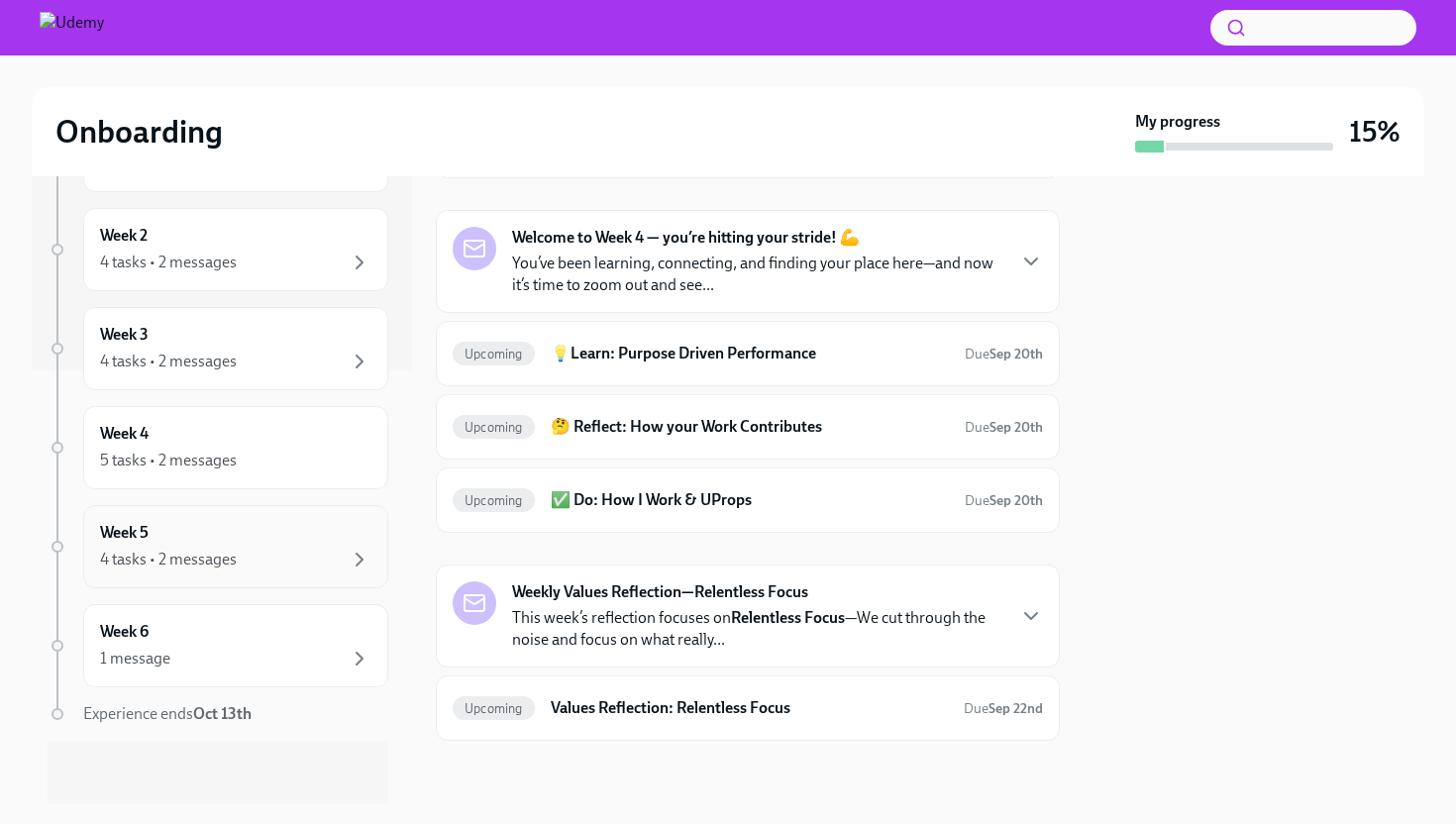 click on "4 tasks • 2 messages" at bounding box center [236, 560] 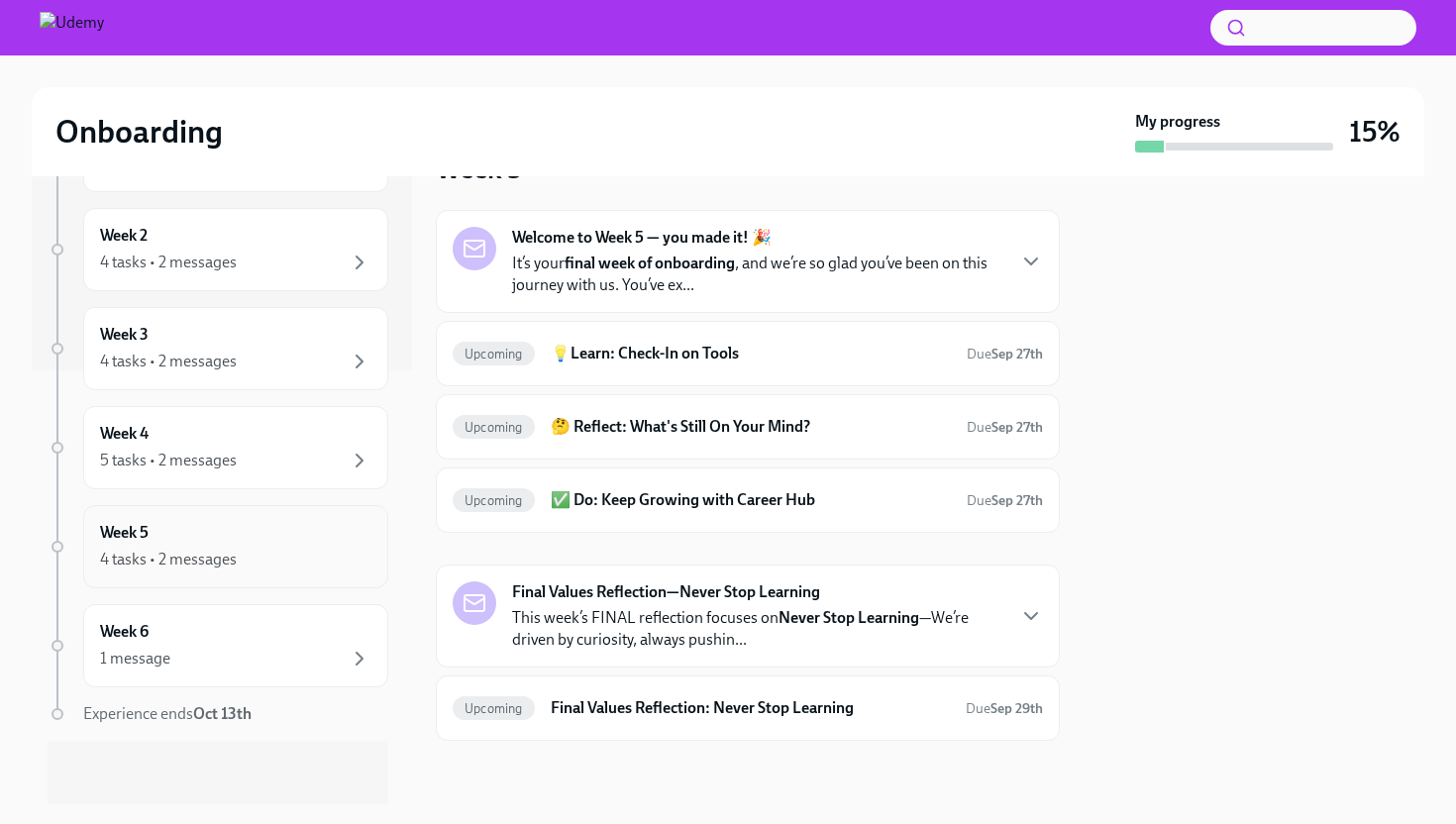 scroll, scrollTop: 57, scrollLeft: 0, axis: vertical 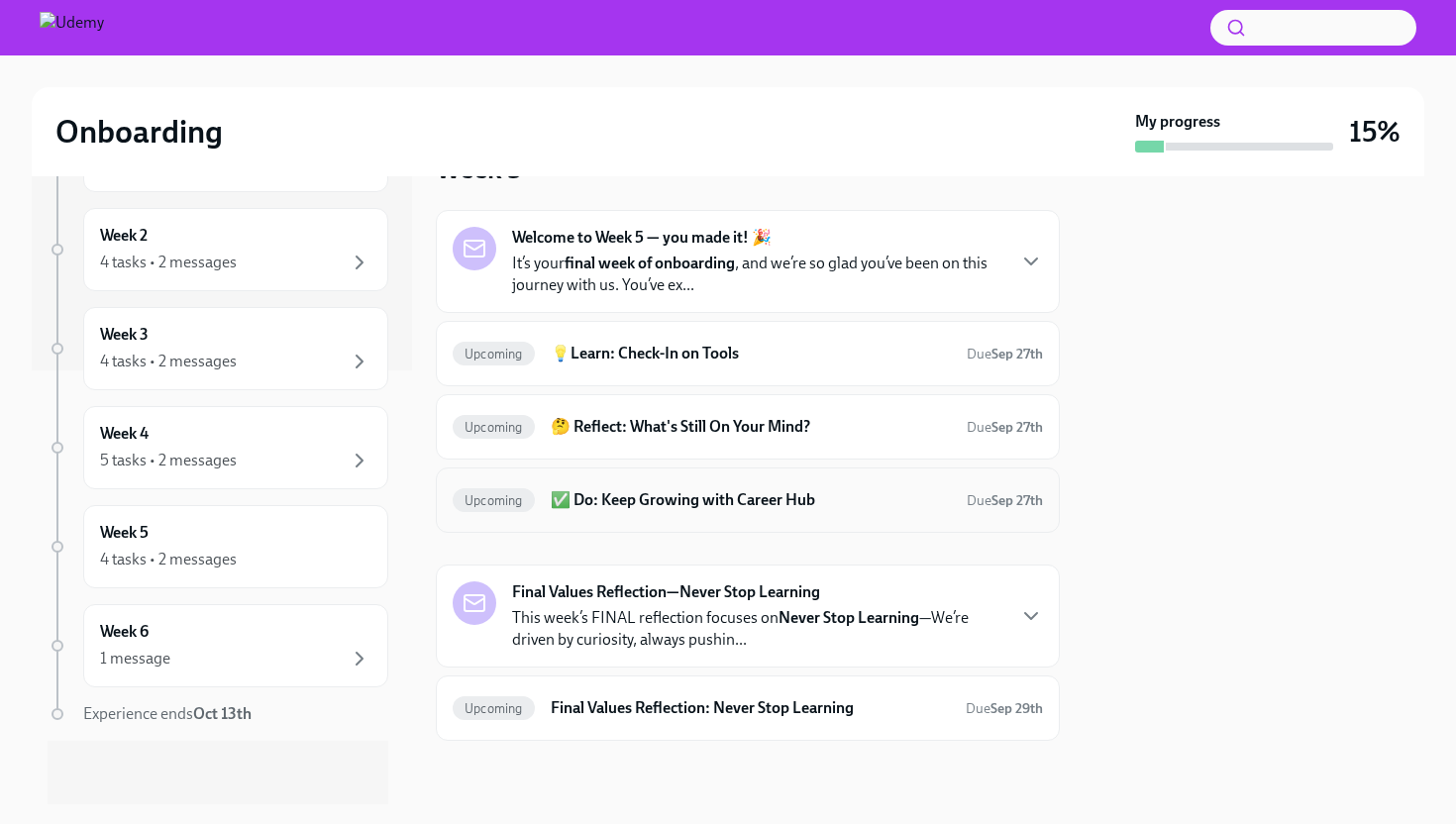 click on "✅ Do: Keep Growing with Career Hub" at bounding box center (751, 500) 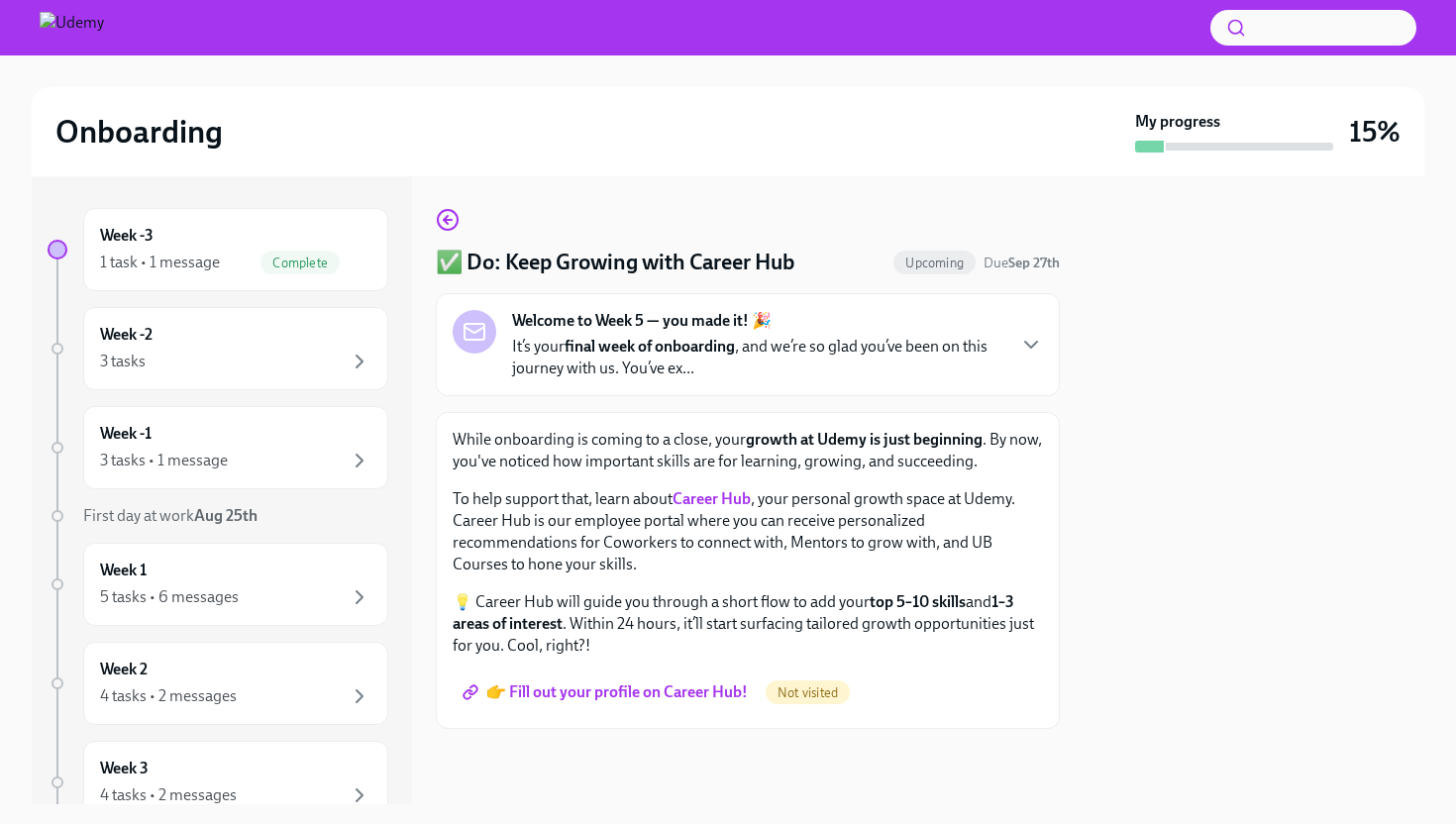 click on "Career Hub" at bounding box center [711, 498] 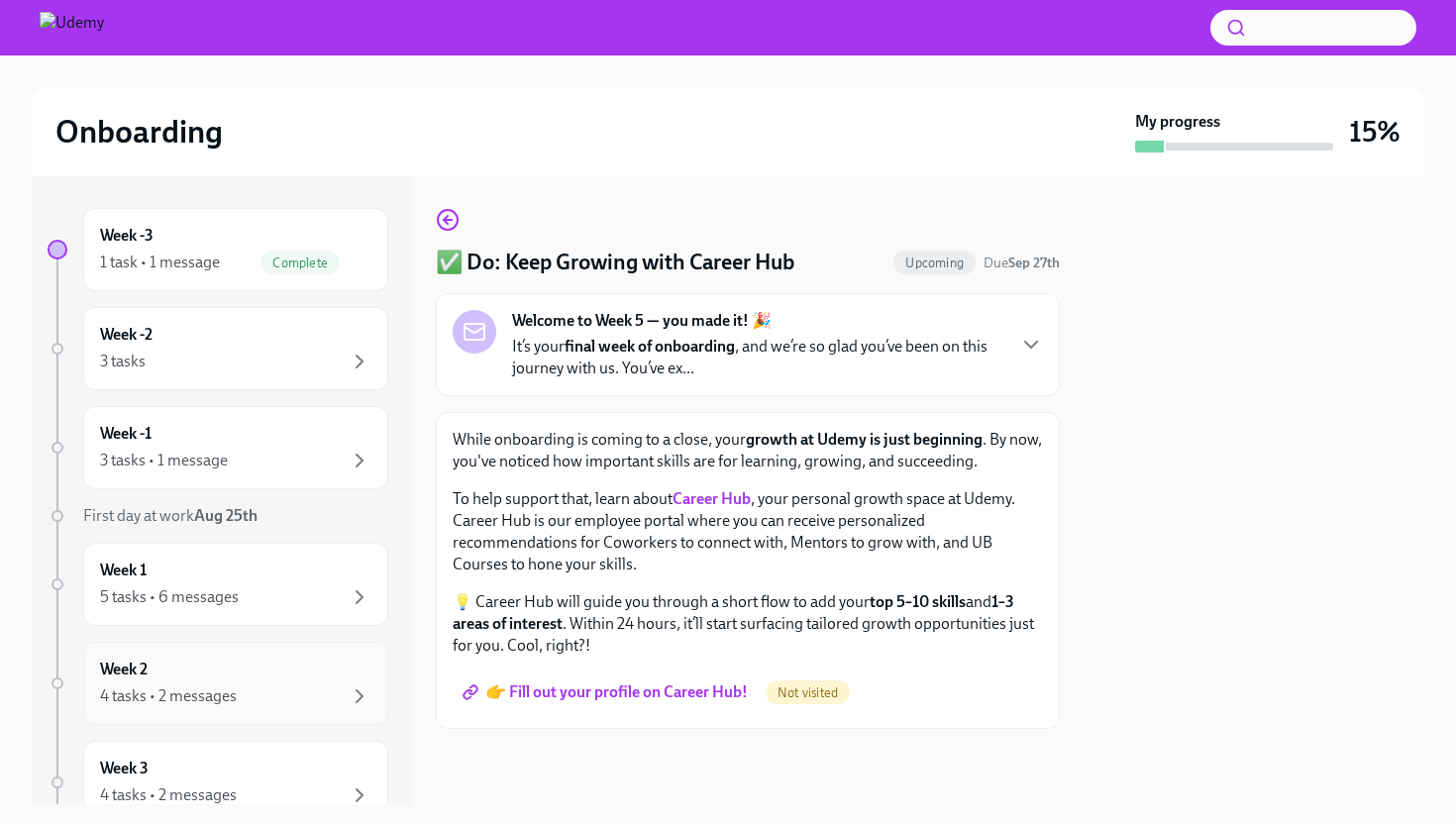 scroll, scrollTop: 434, scrollLeft: 0, axis: vertical 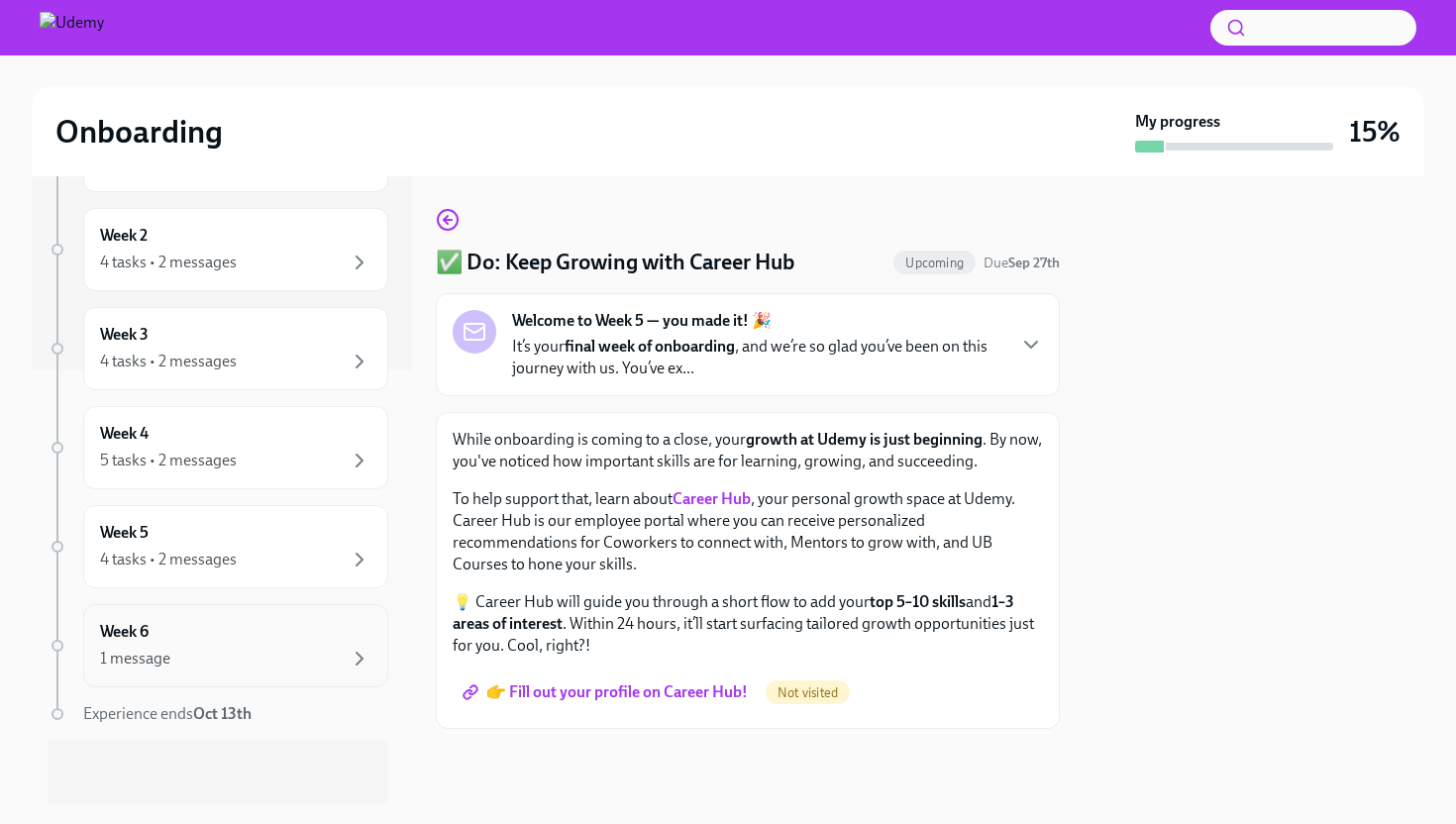click on "Week 6 1 message" at bounding box center [236, 646] 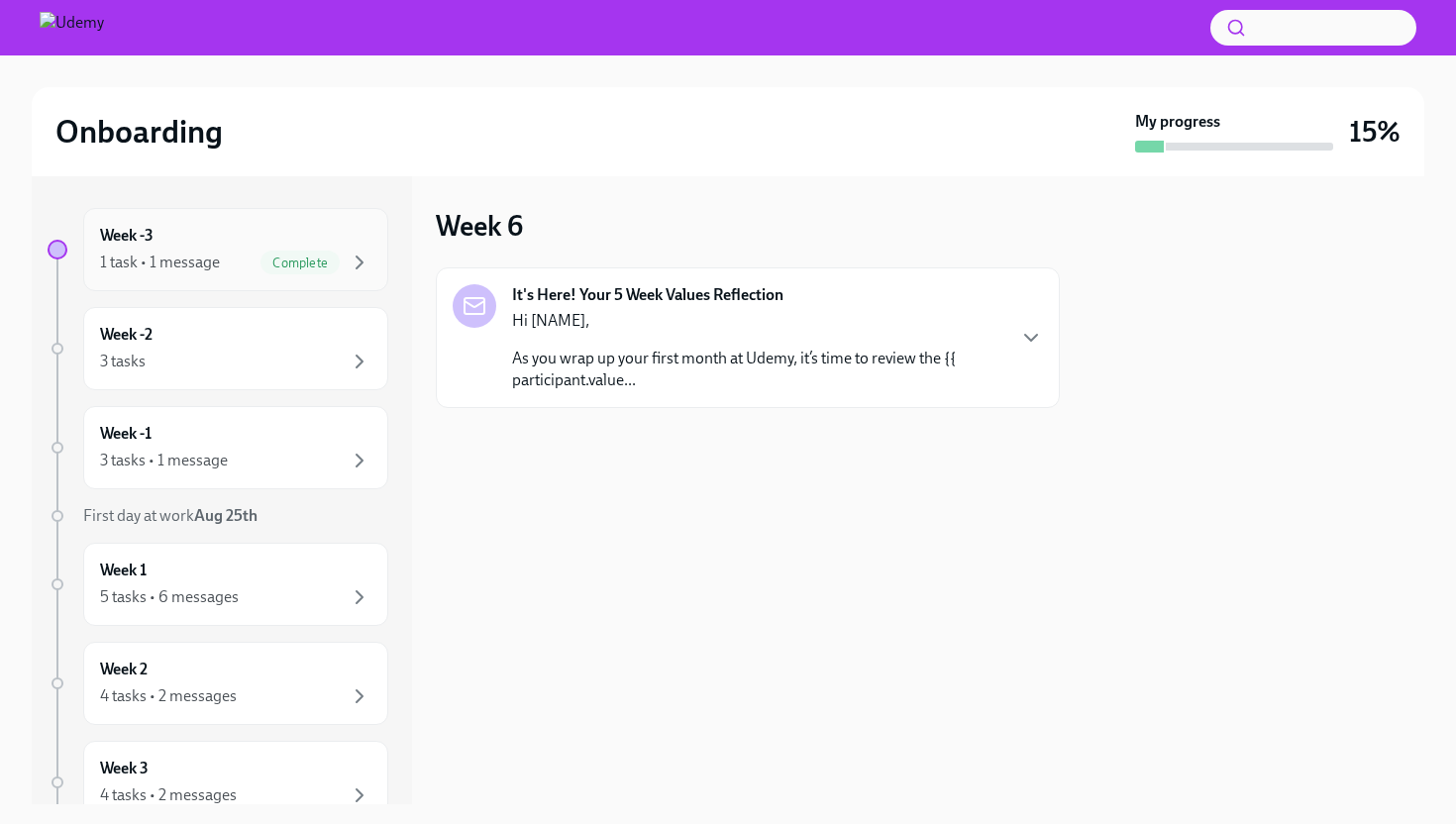 click on "1 task • 1 message Complete" at bounding box center (236, 262) 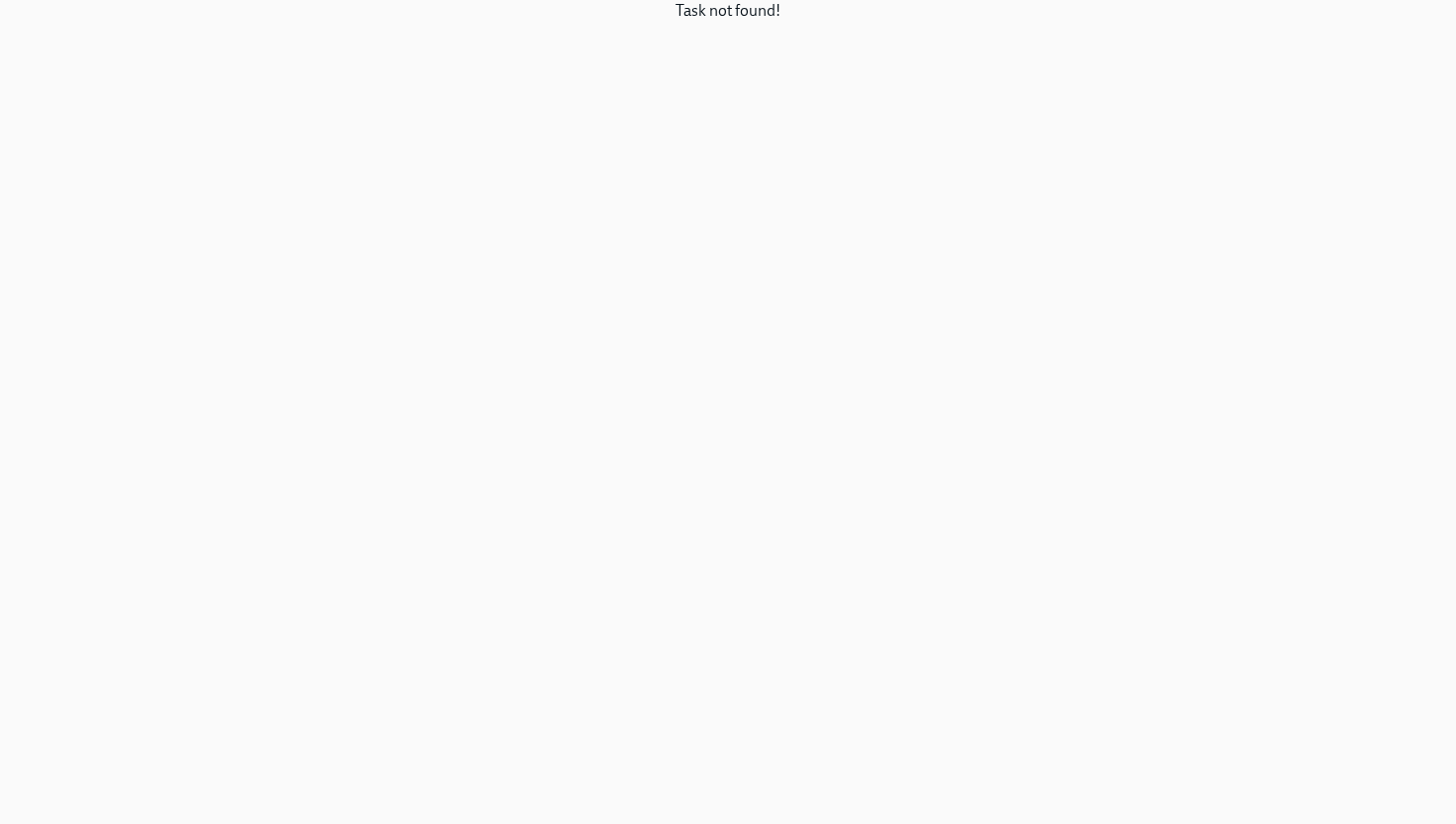 scroll, scrollTop: 0, scrollLeft: 0, axis: both 